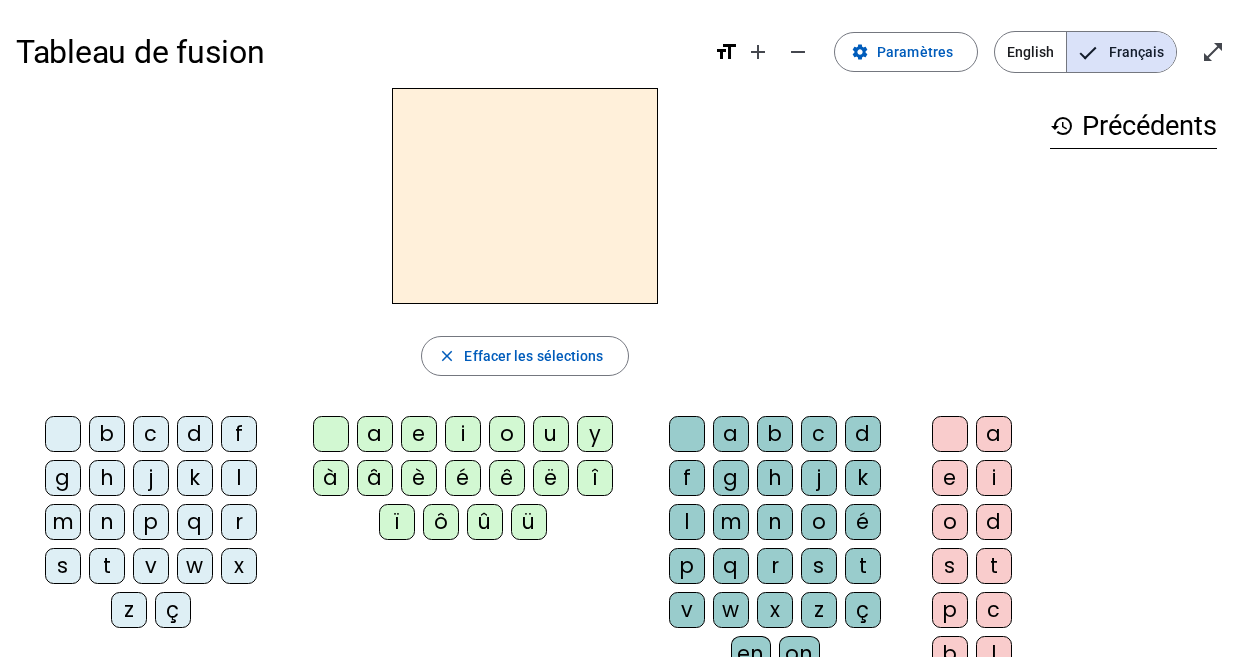 scroll, scrollTop: 0, scrollLeft: 0, axis: both 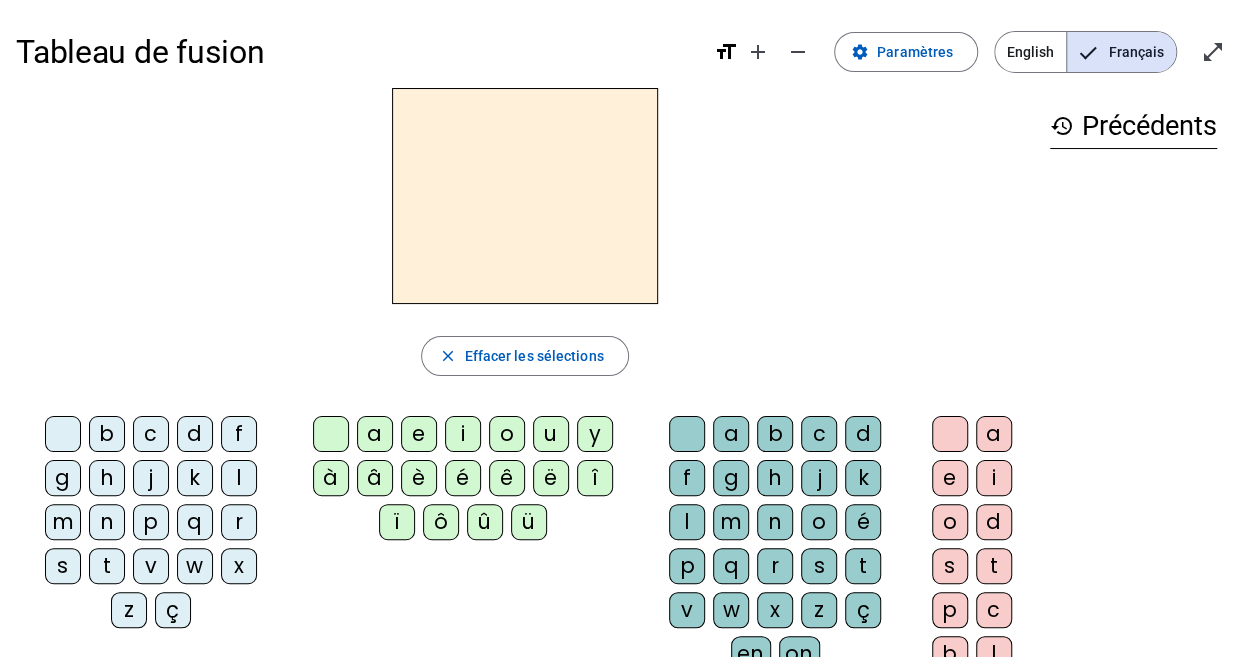 click on "m" 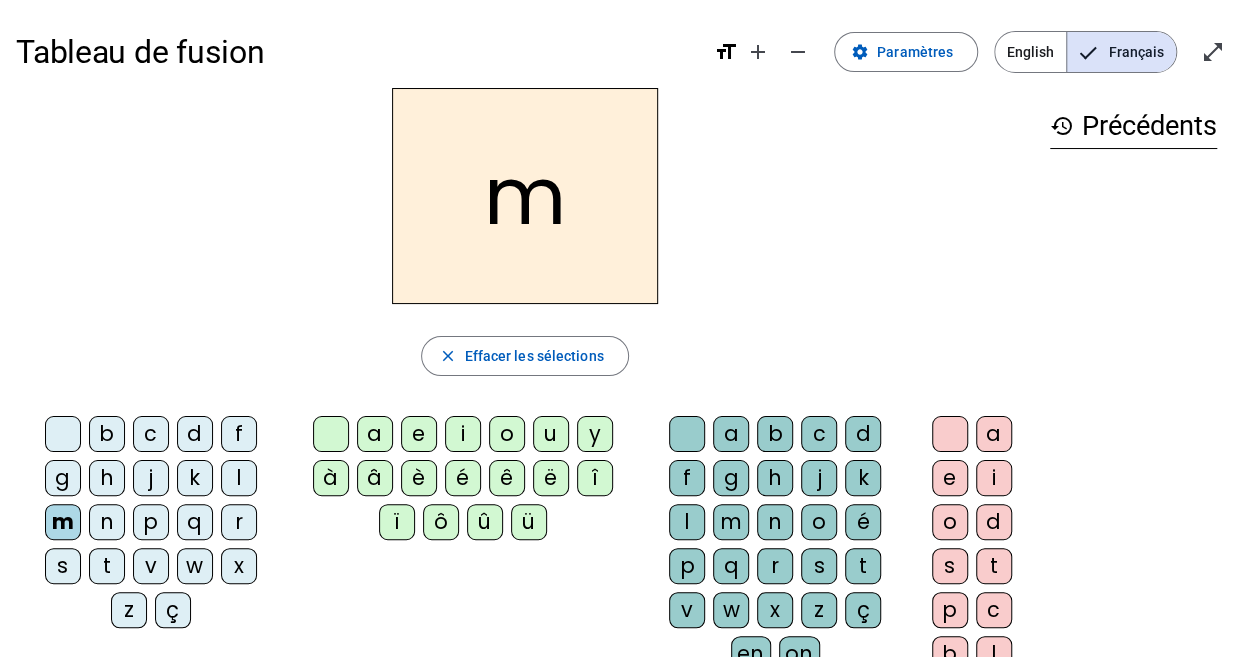 click on "a" 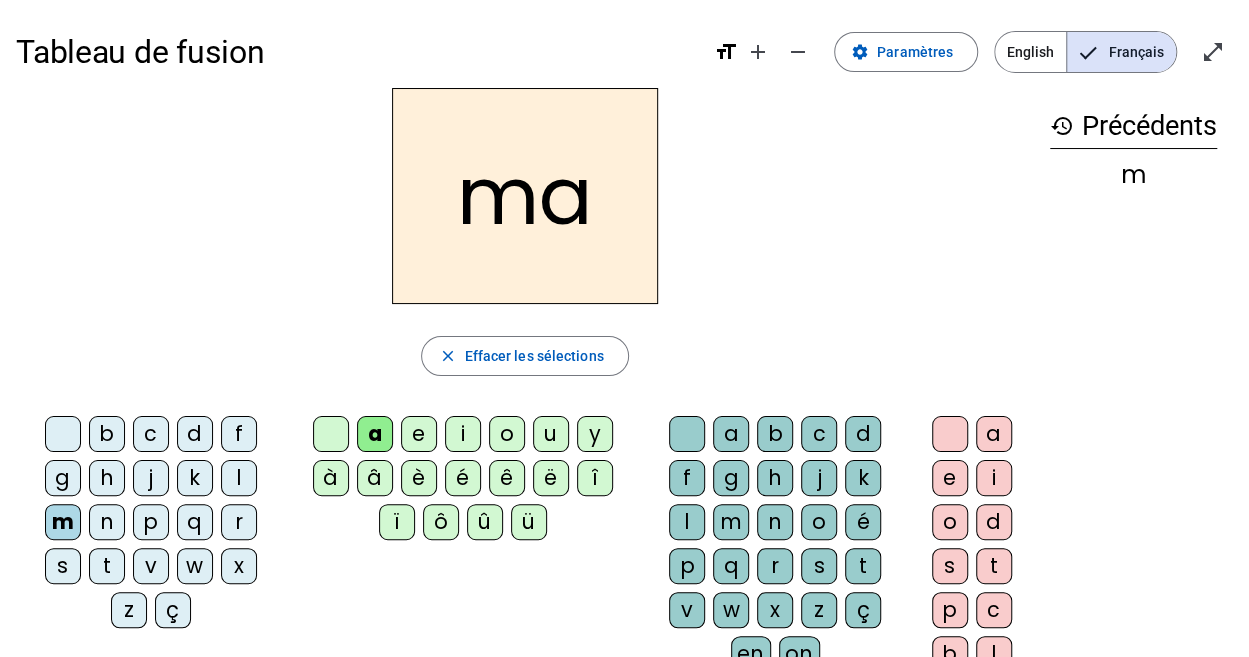 click on "v" 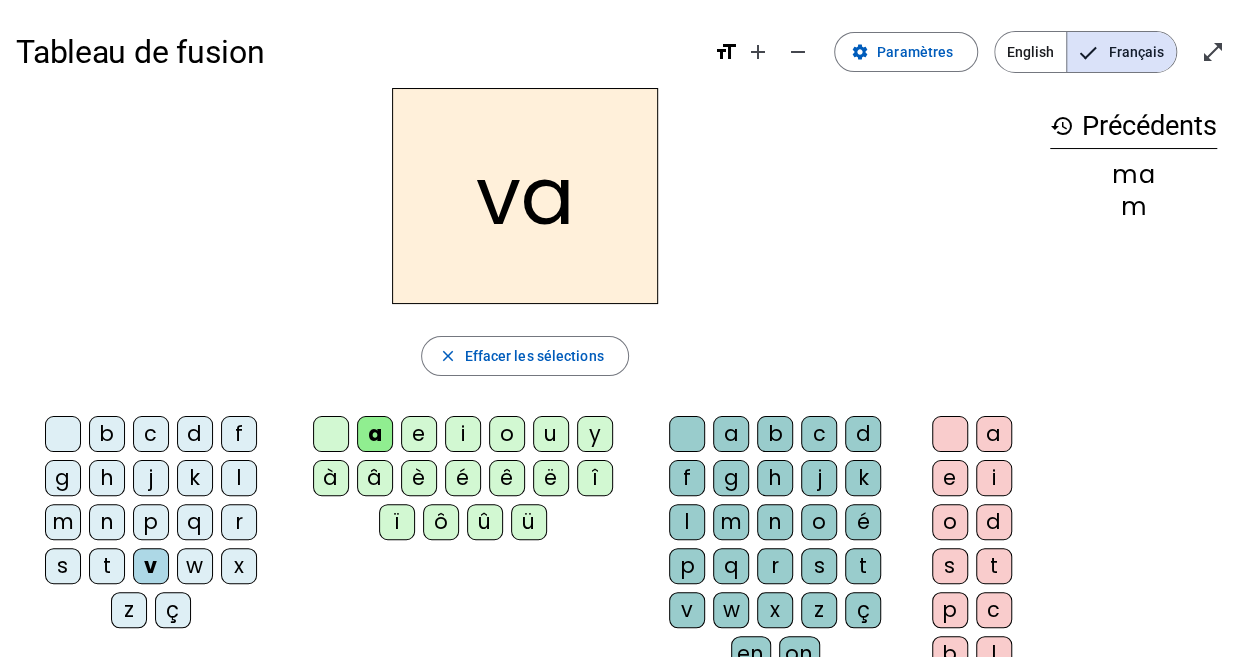 click on "t" 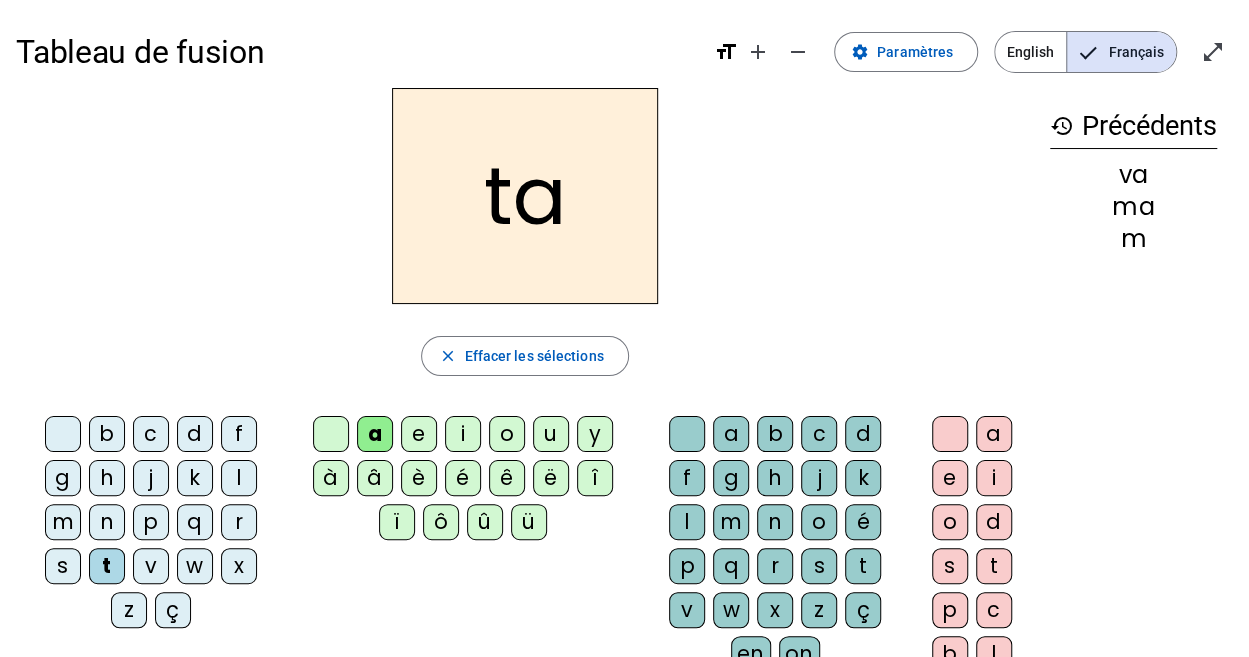 click on "l" 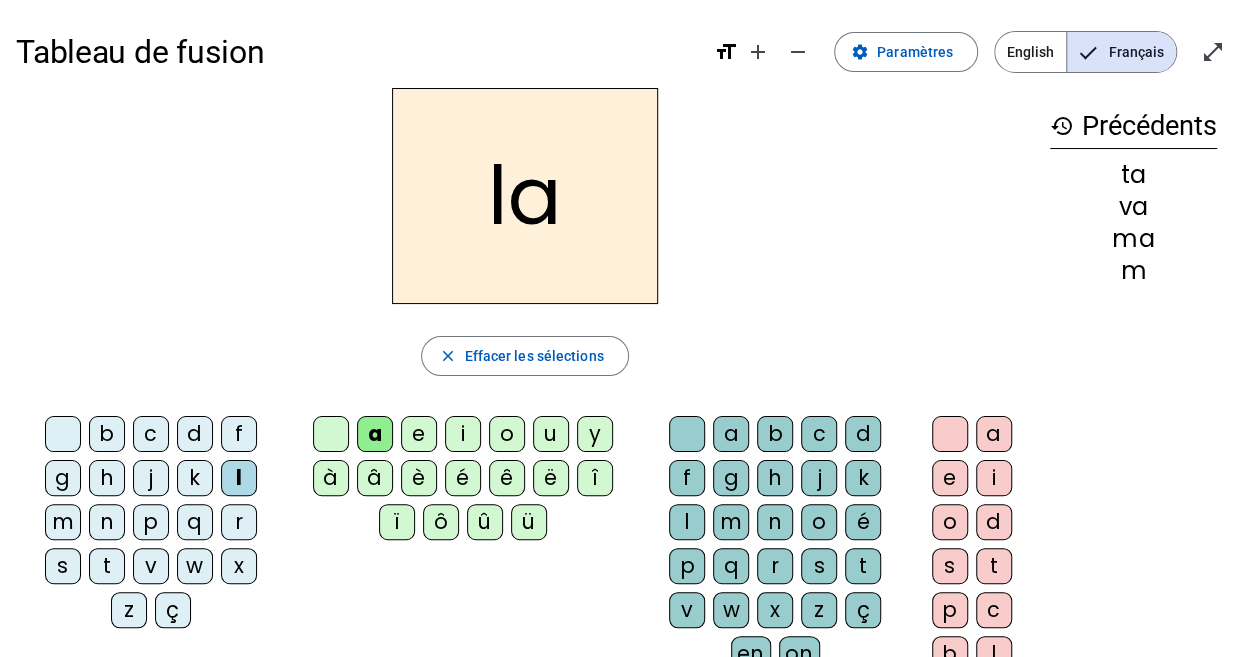 click on "e" 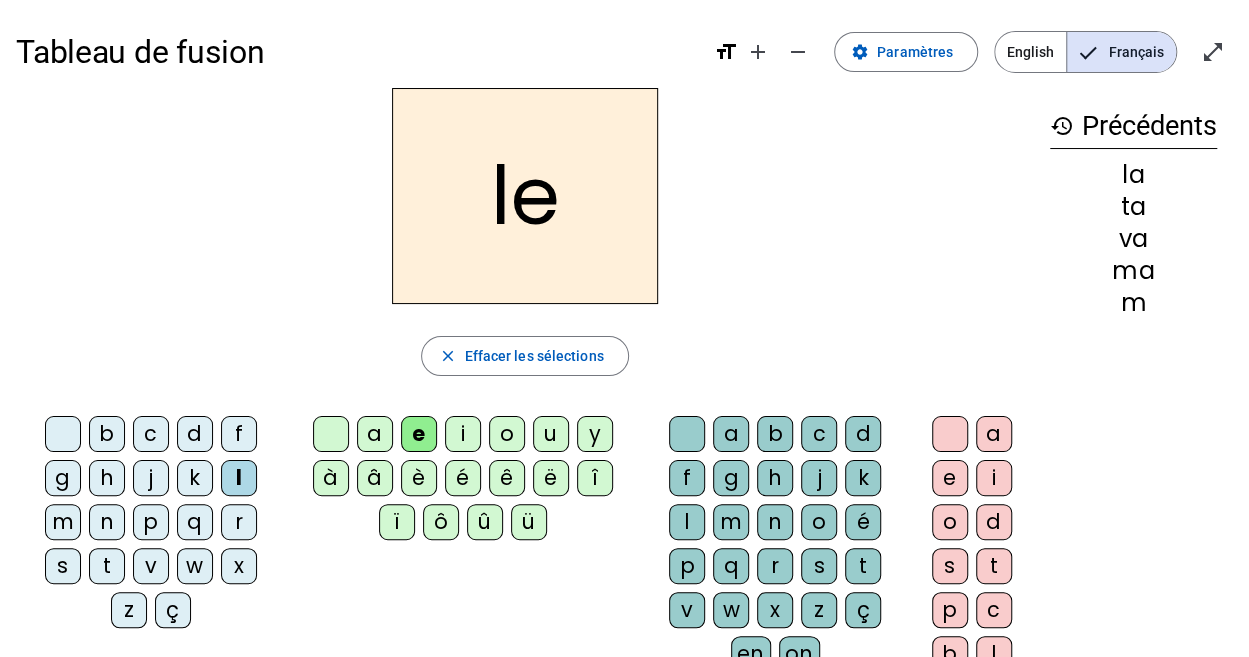 click on "j" 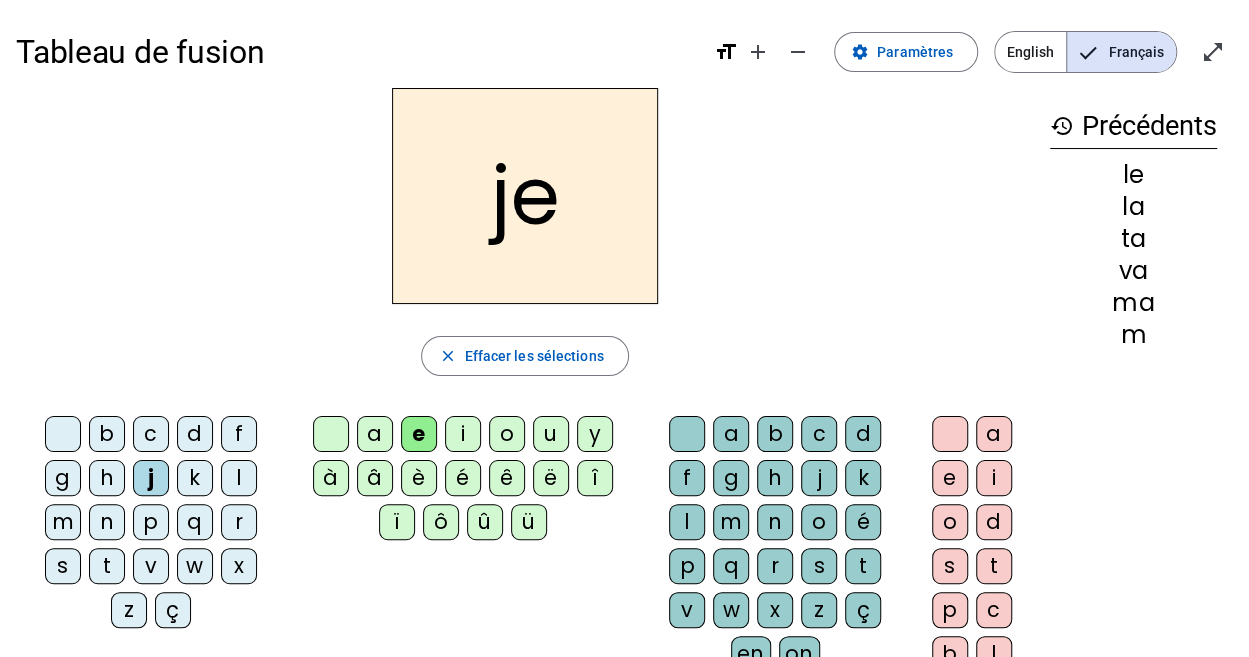 click on "n" 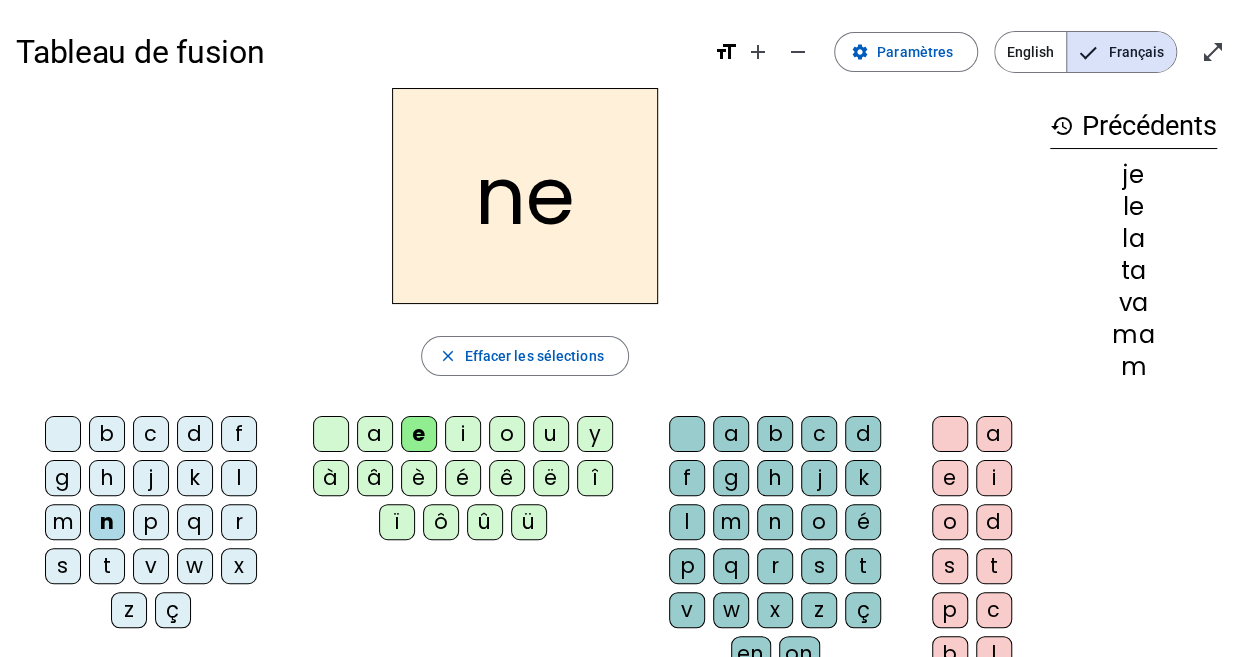 click on "d" 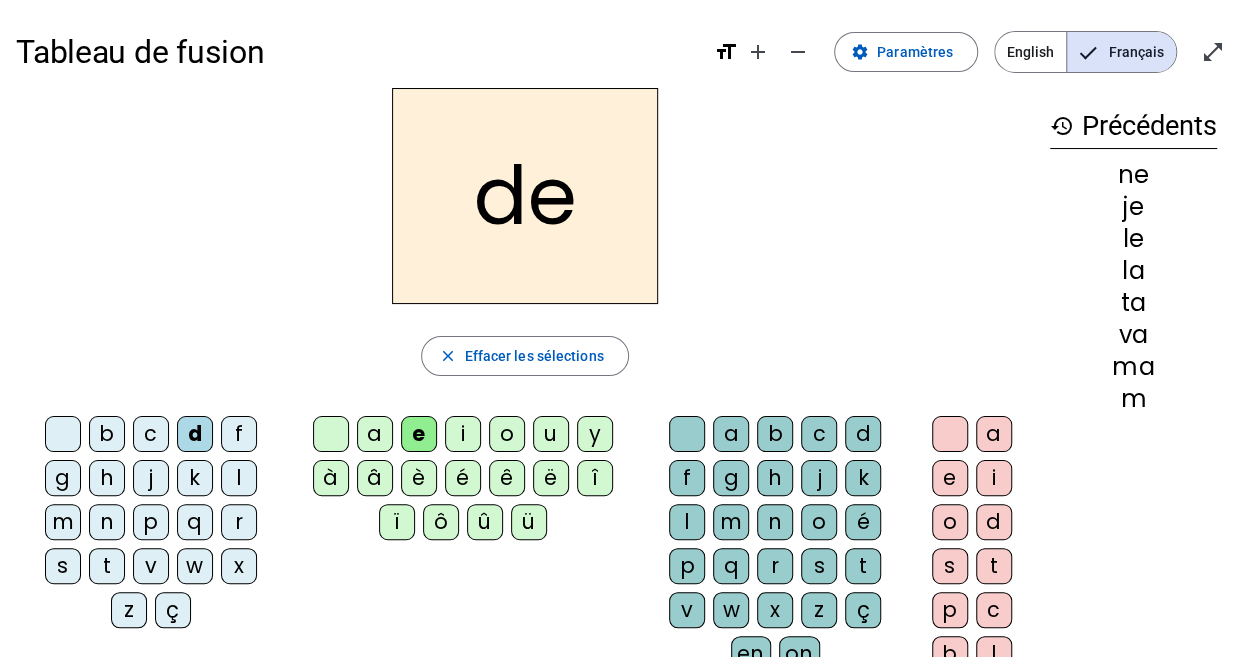 click on "u" 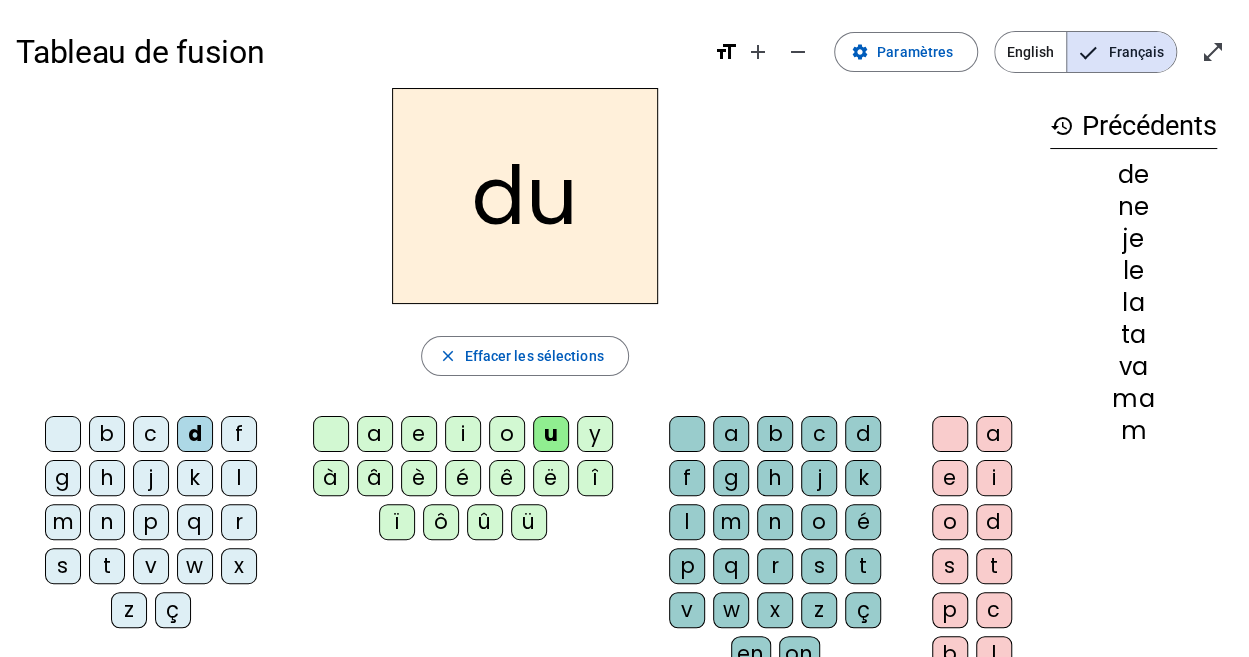 click on "f" 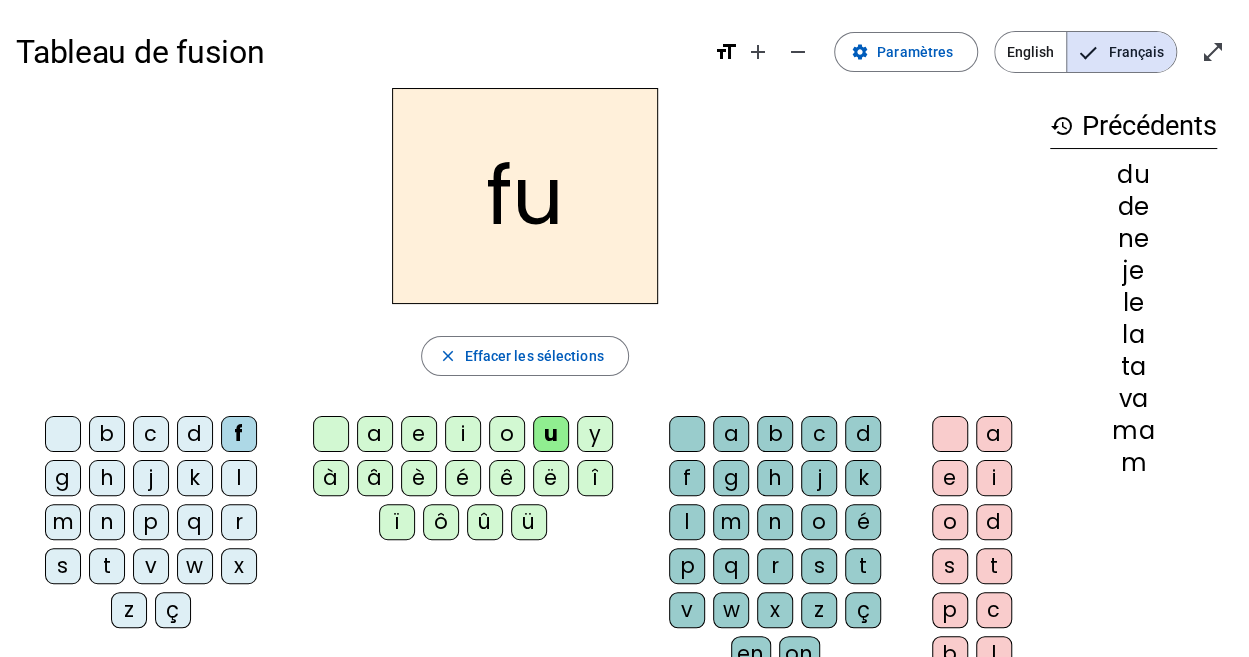click on "t" 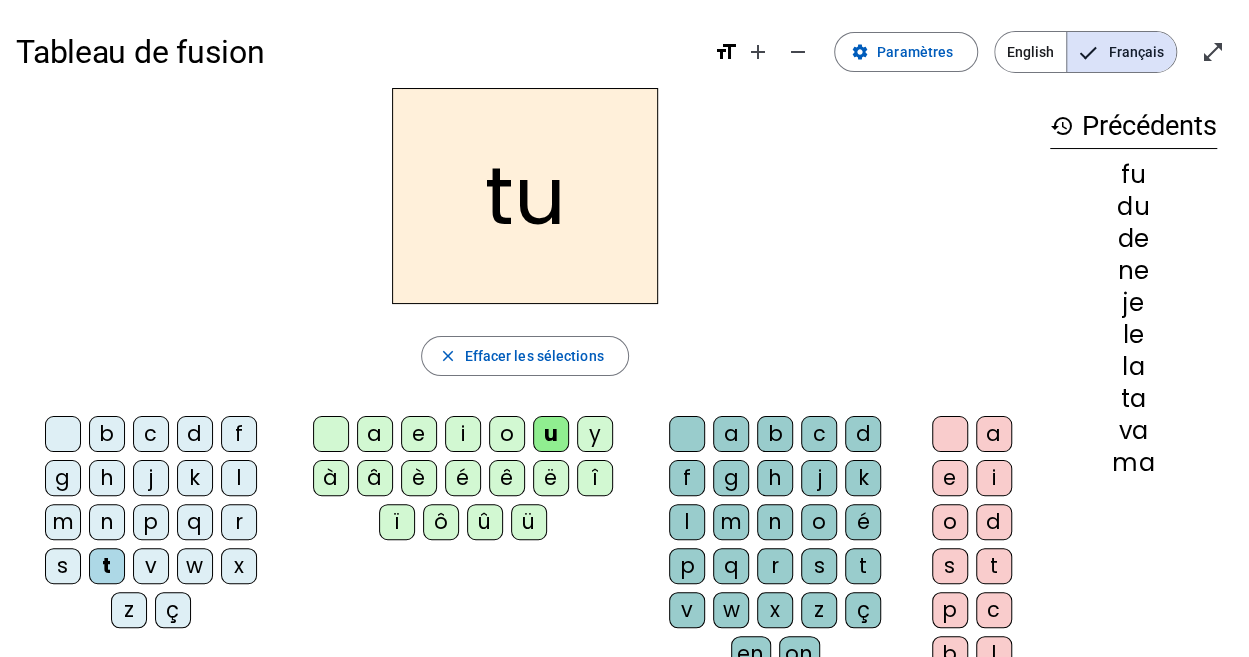 click on "b" 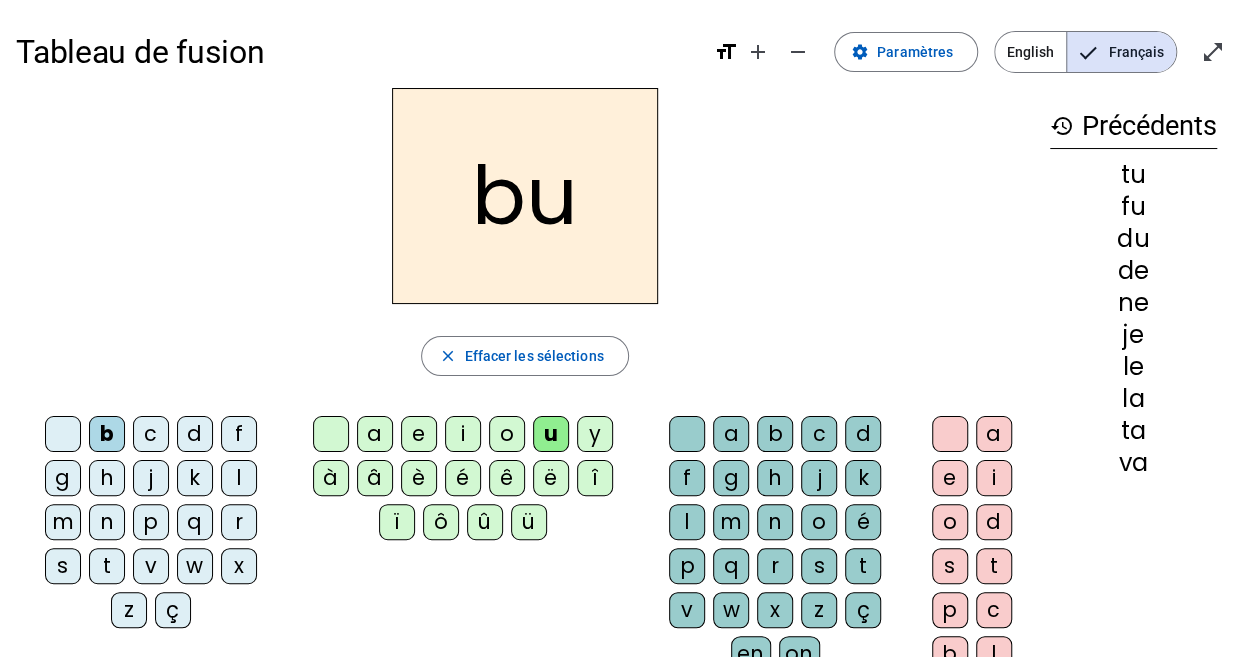 click on "s" 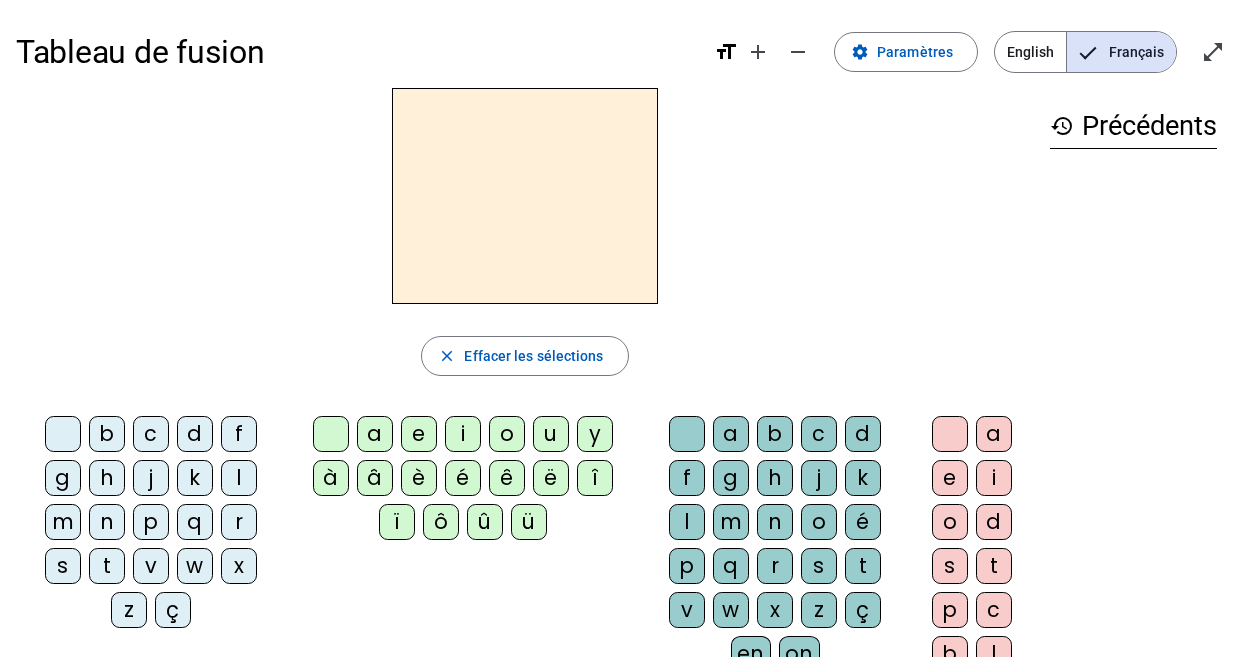 scroll, scrollTop: 0, scrollLeft: 0, axis: both 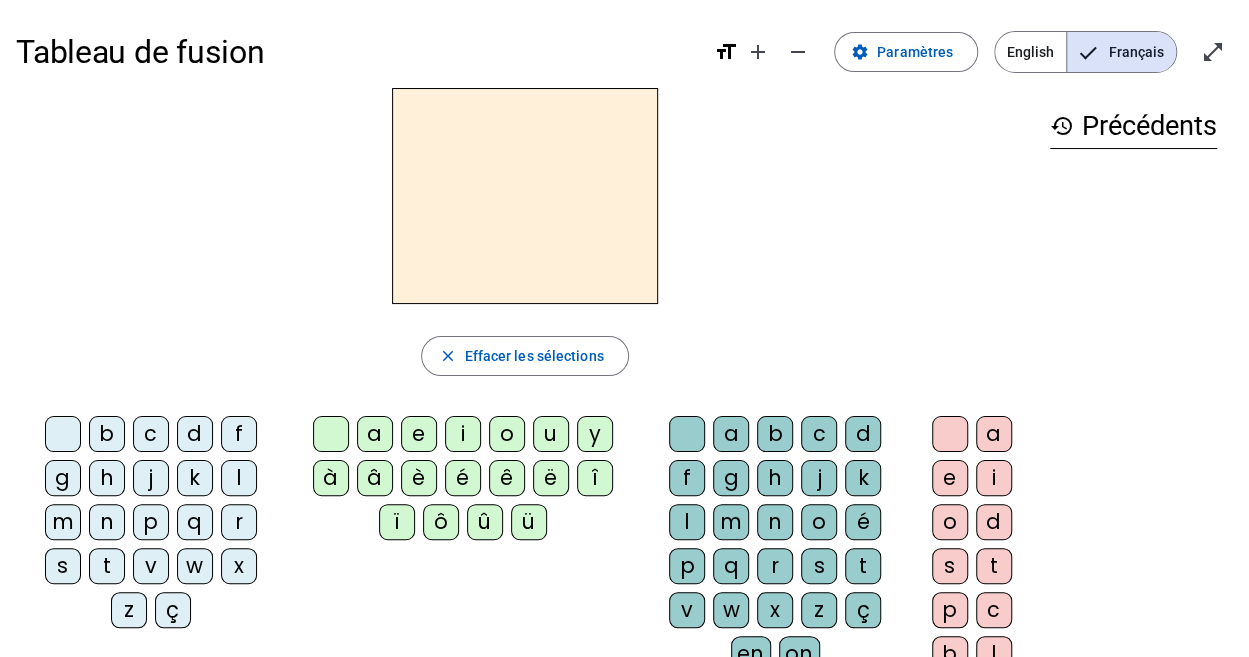 click on "m" 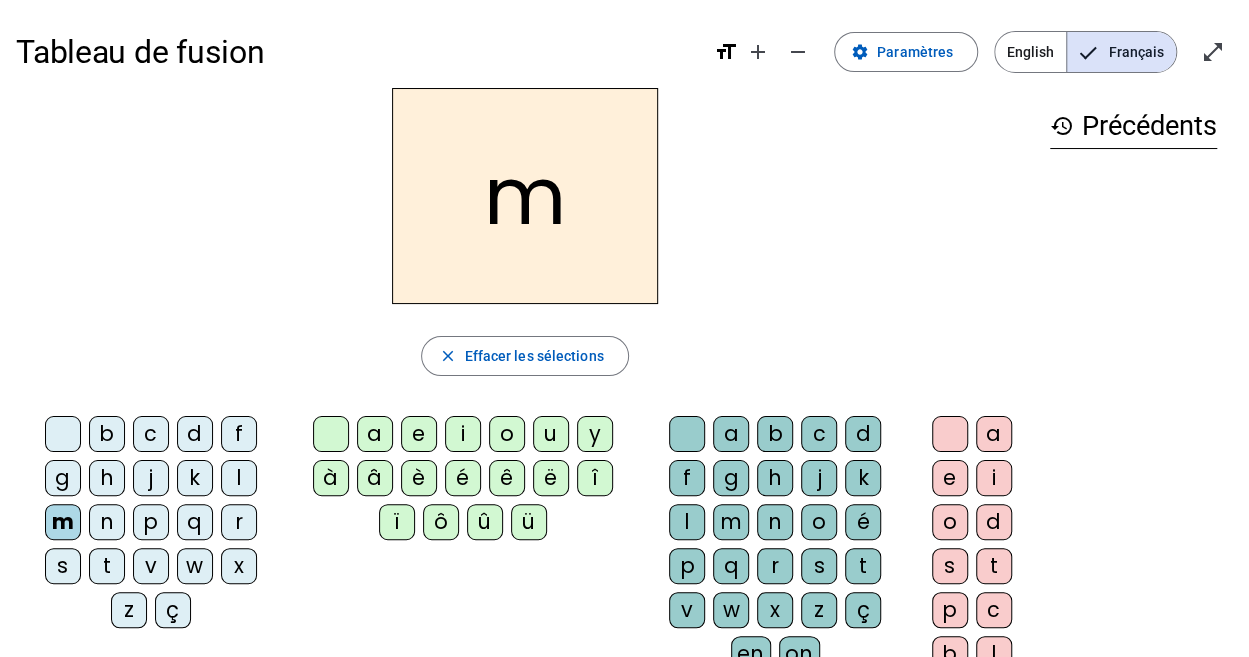 click on "i" 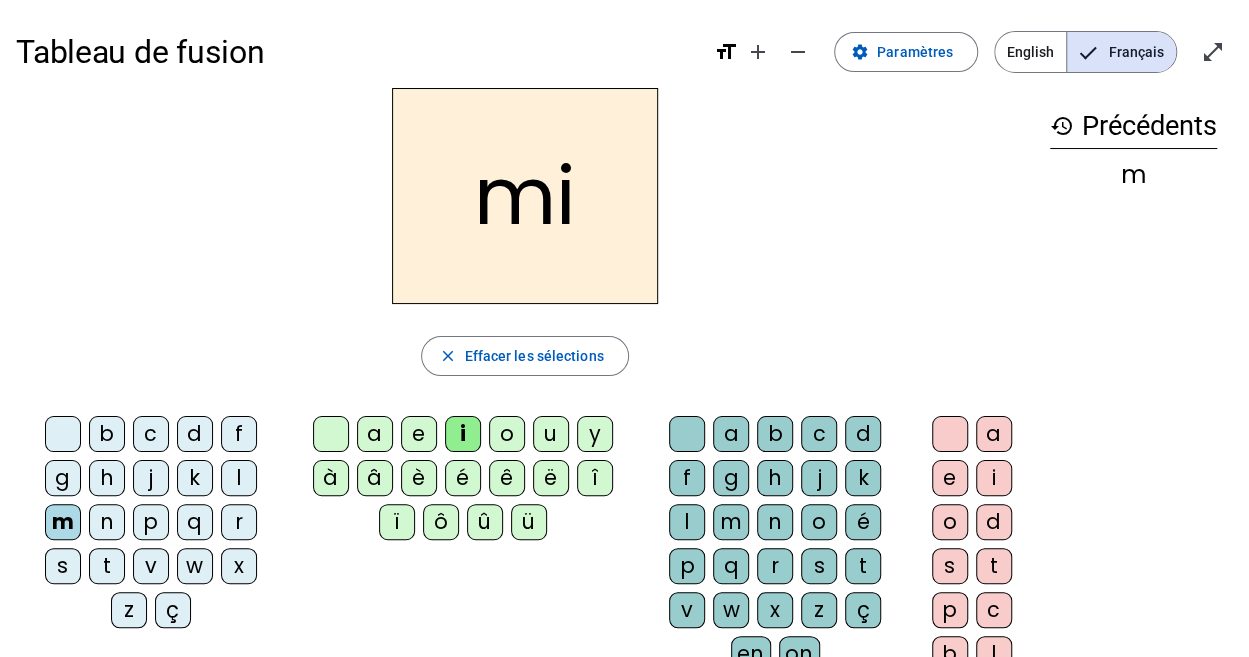 click on "l" 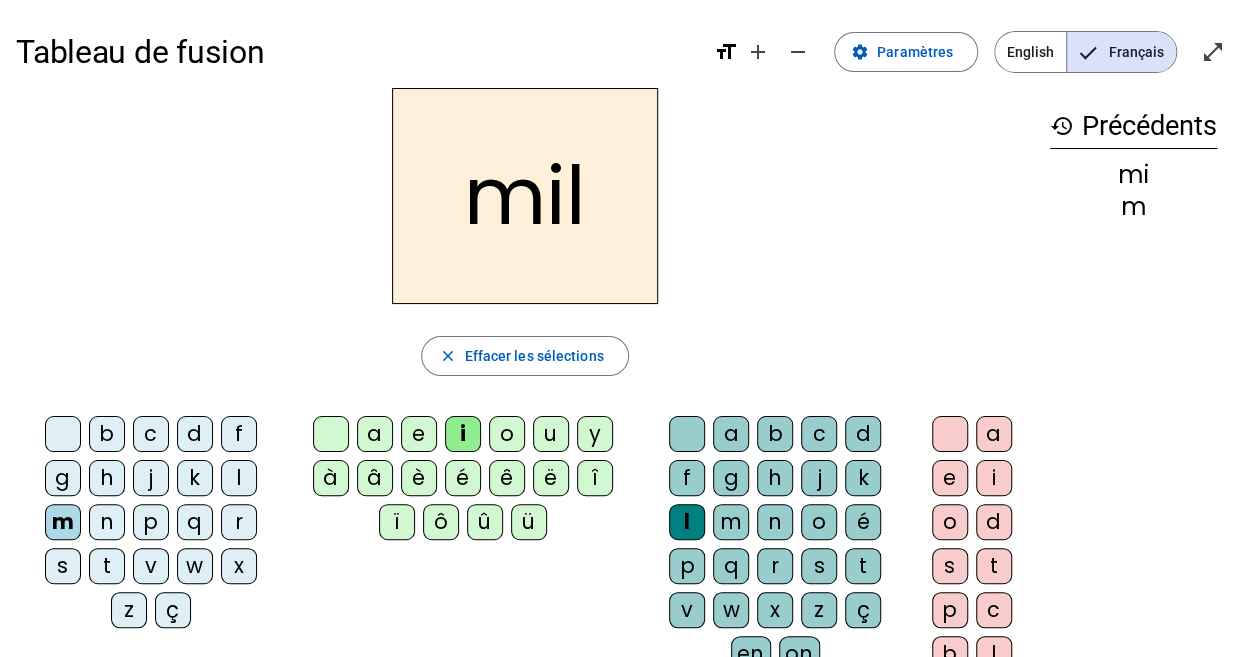 click on "s" 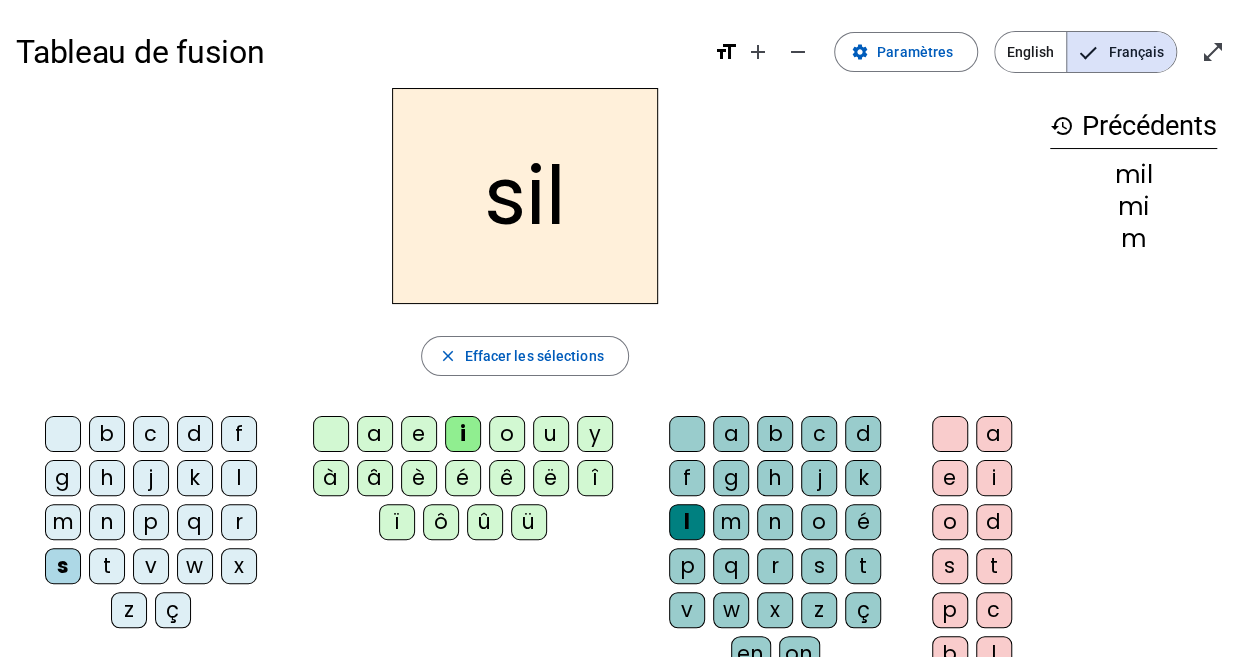 click 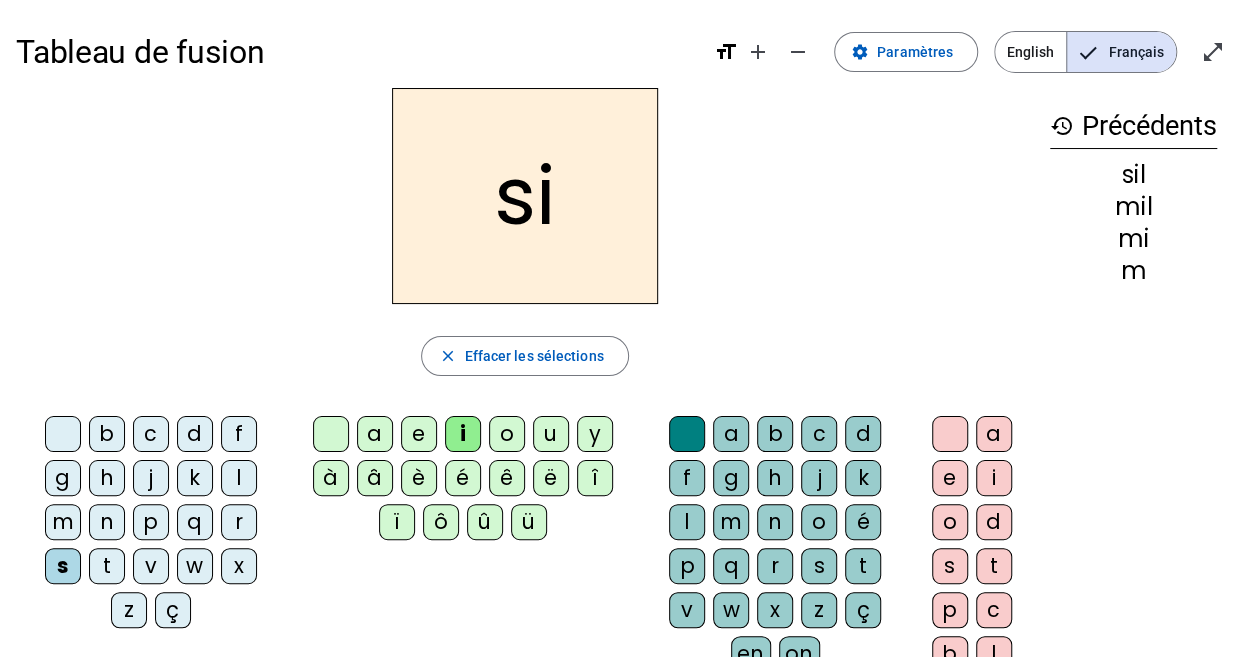 click on "n" 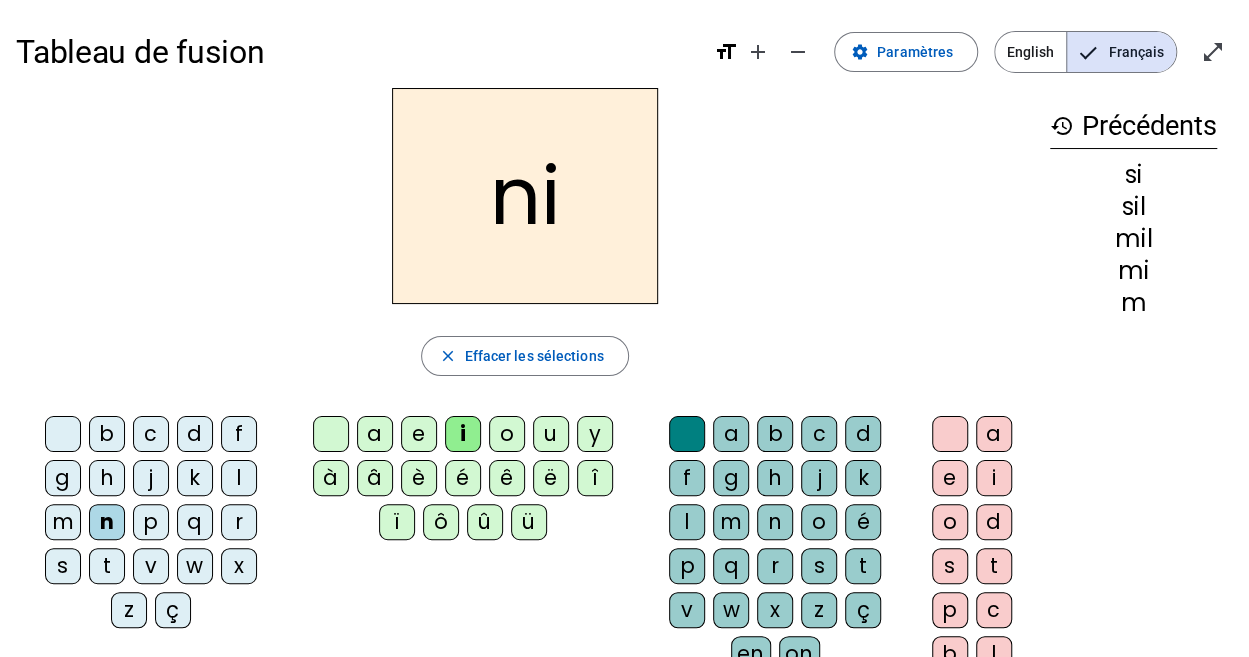 click on "n" 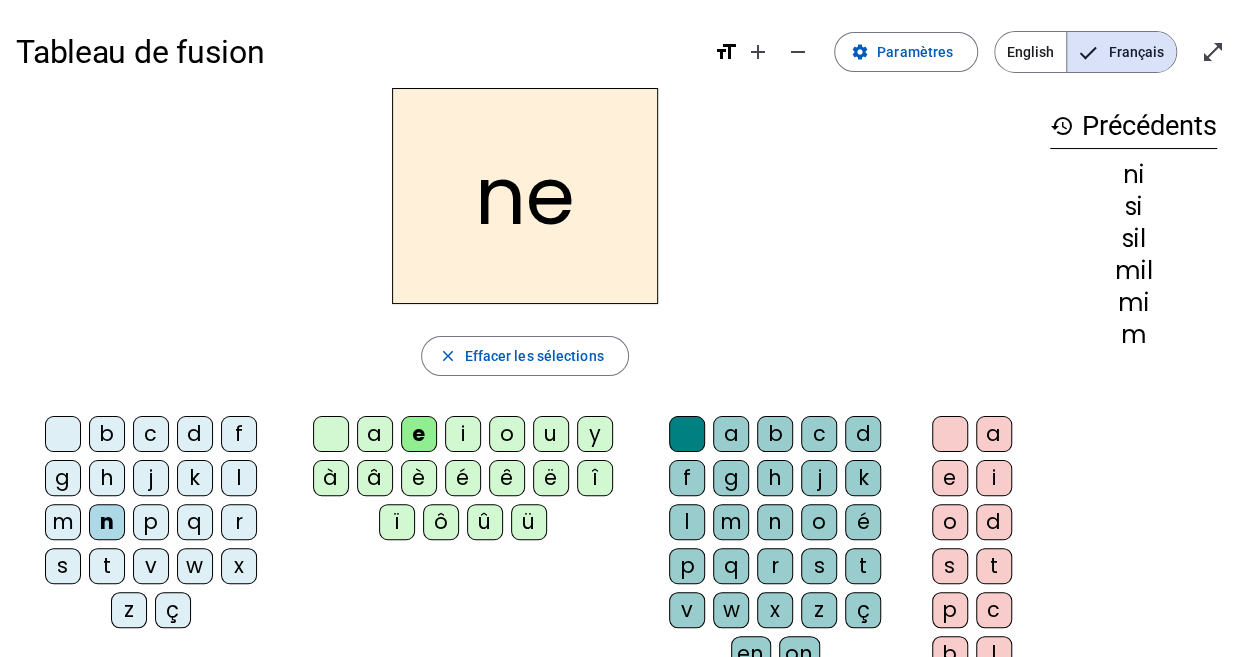 click on "l" 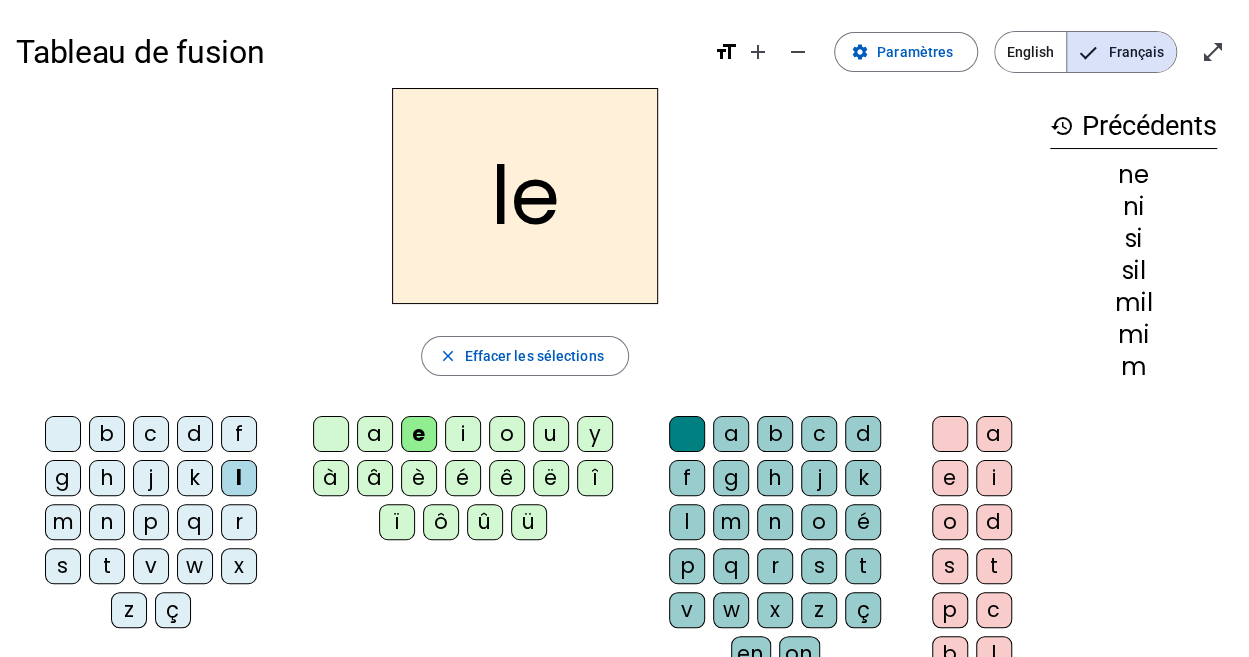 click on "d" 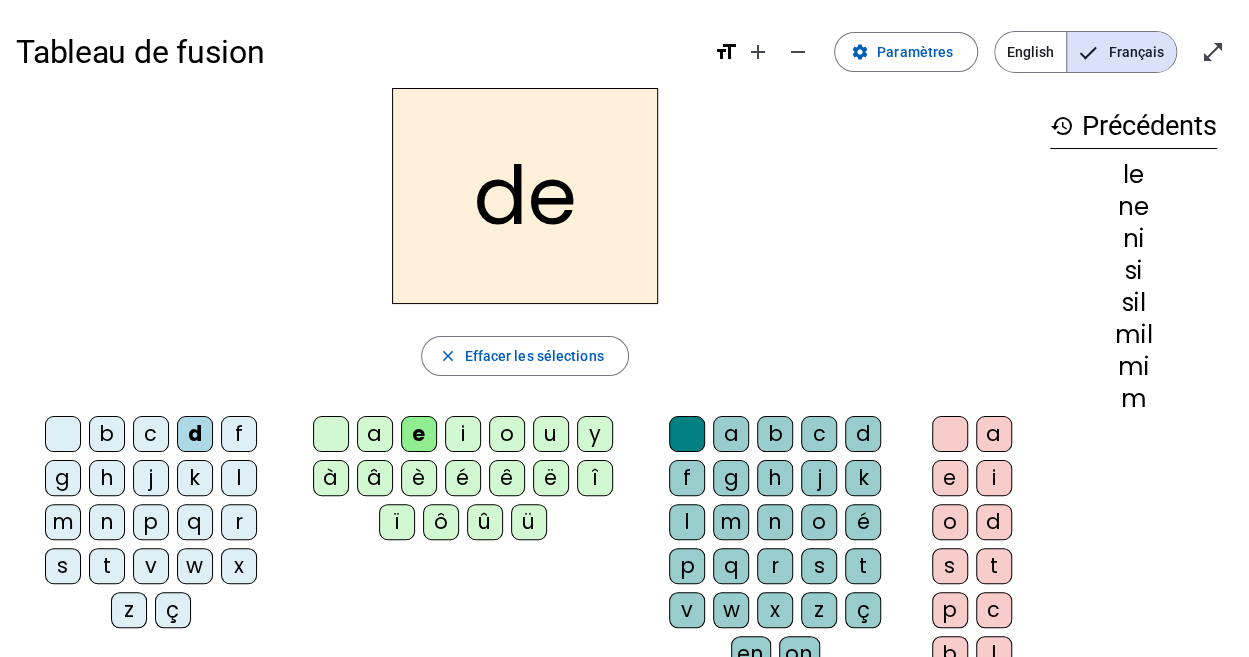 click on "s" 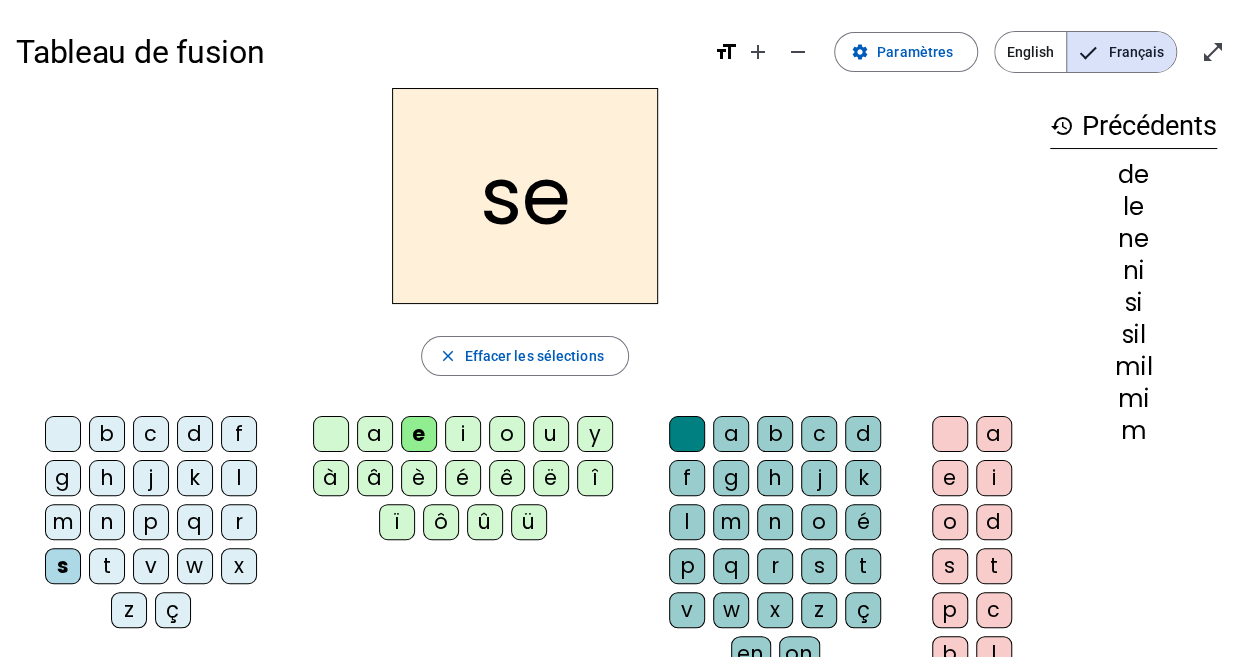 click on "t" 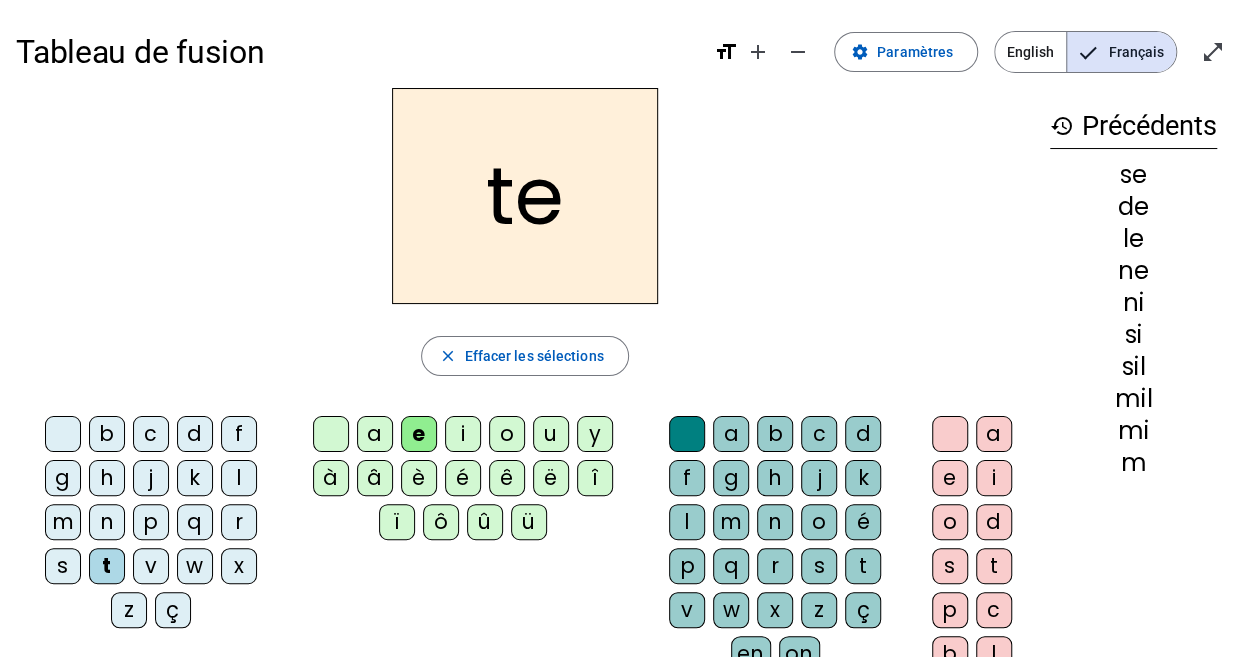 click on "t" 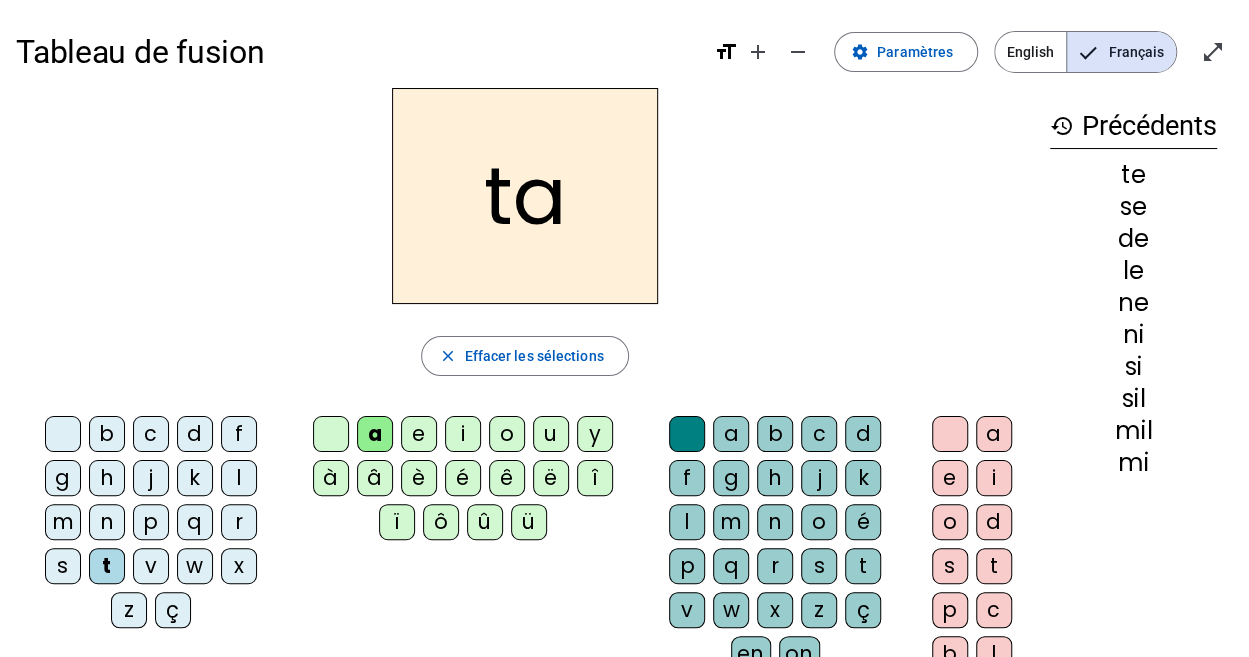 click on "l" 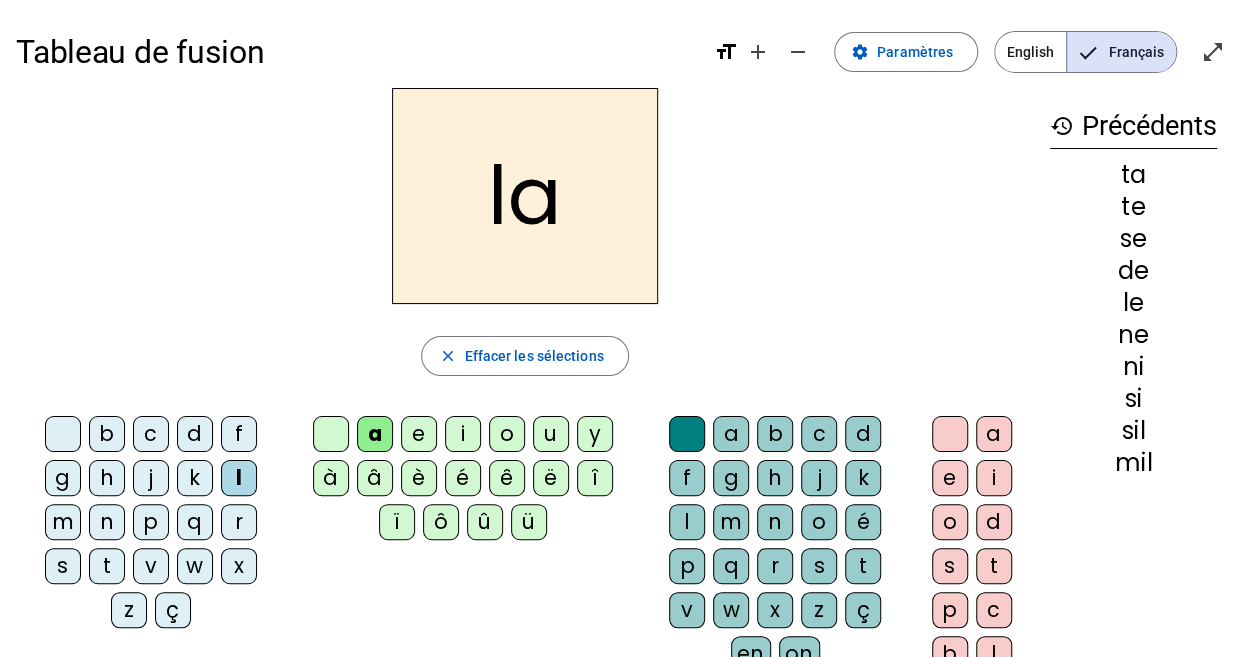 click on "m" 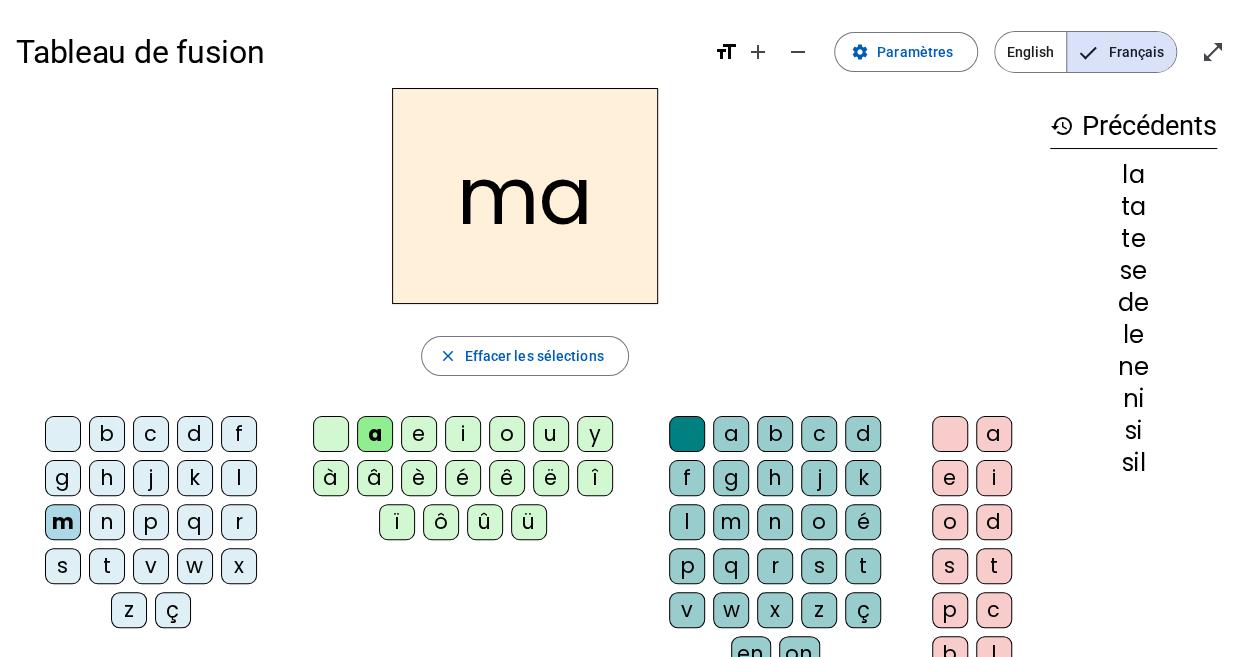 click on "s" 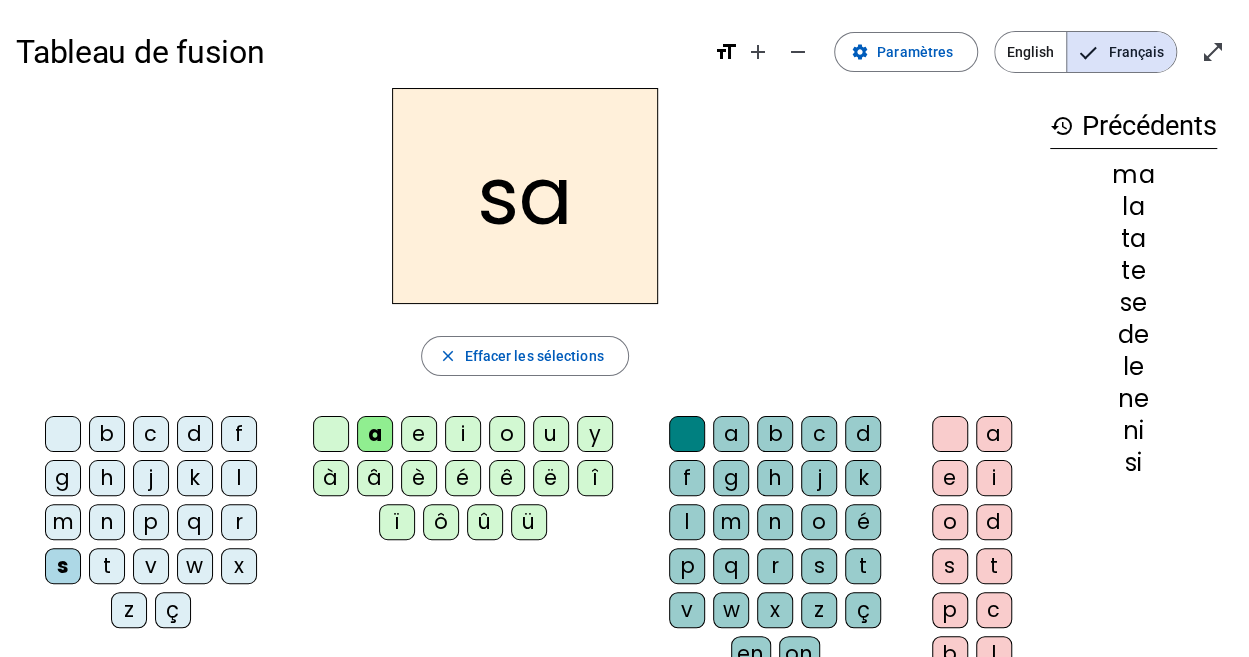 click on "u" 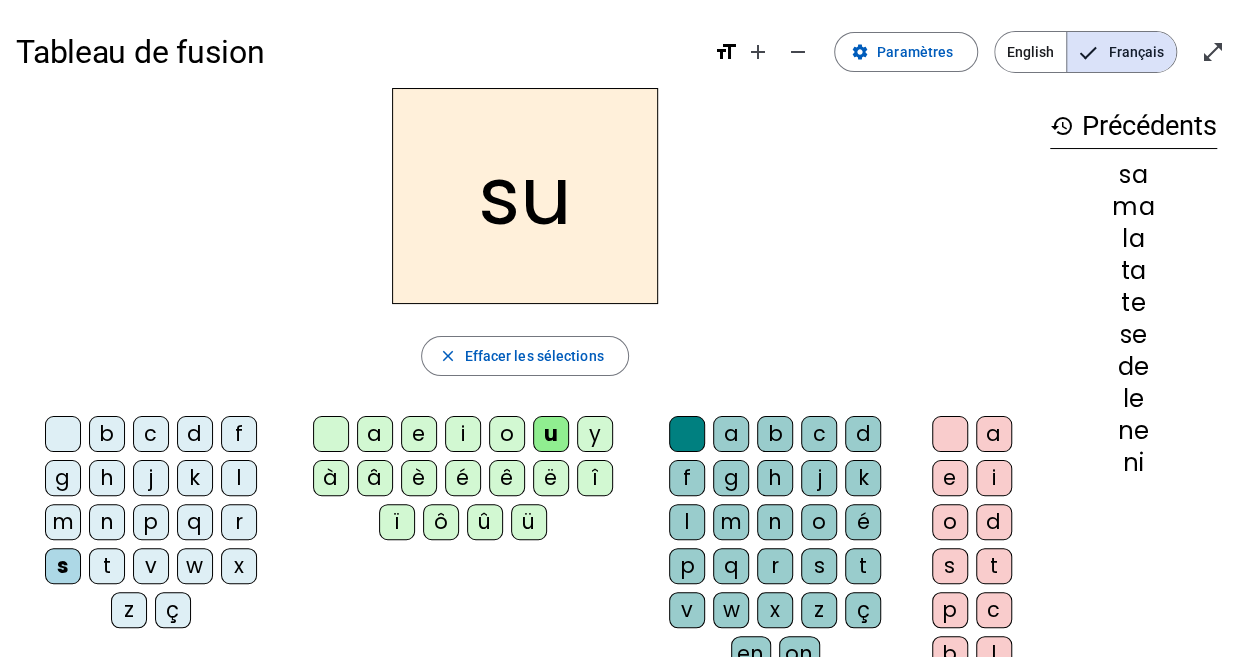 click on "d" 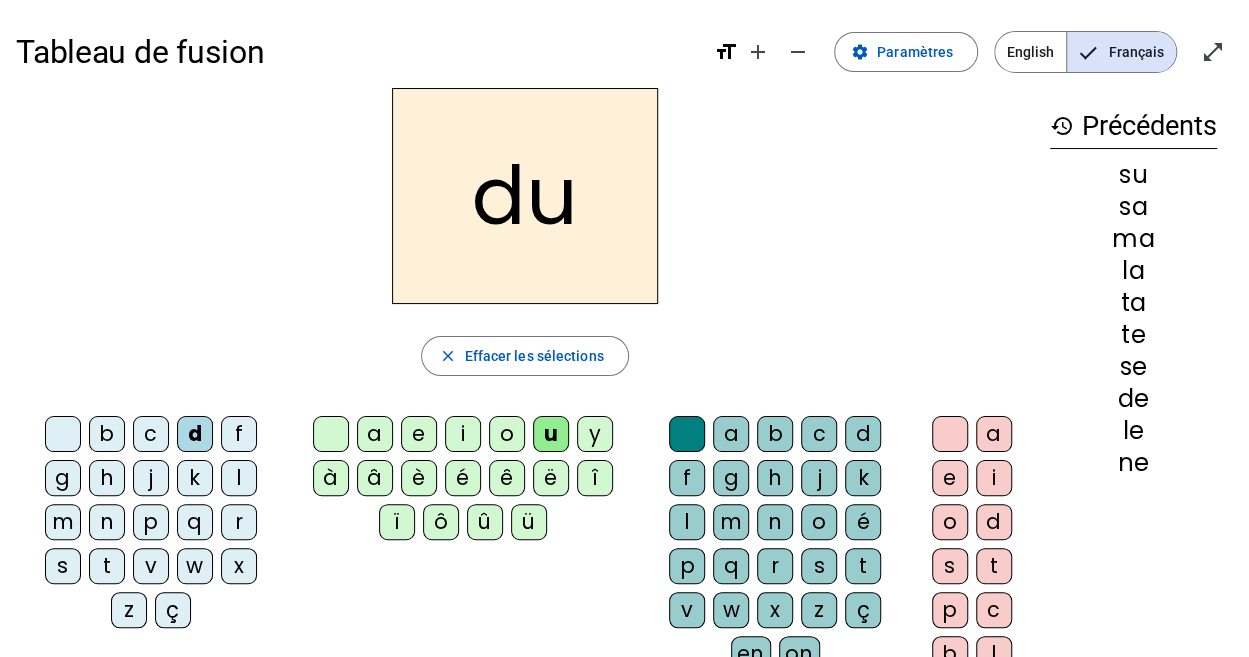 click on "t" 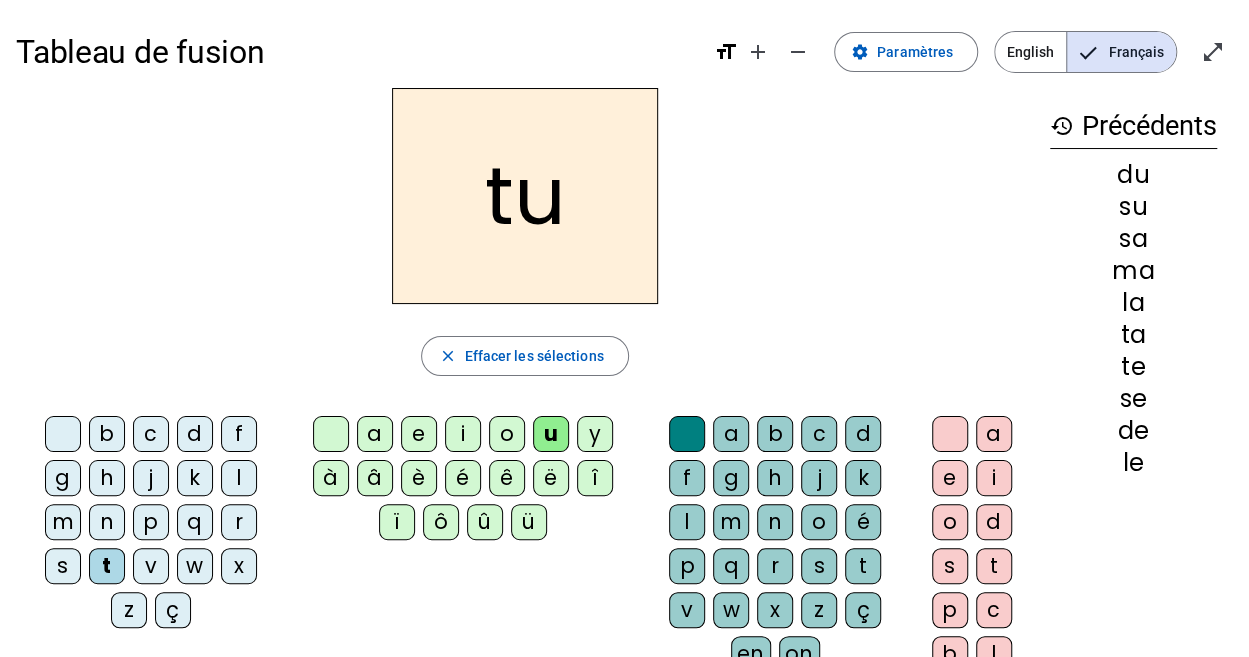 click on "l" 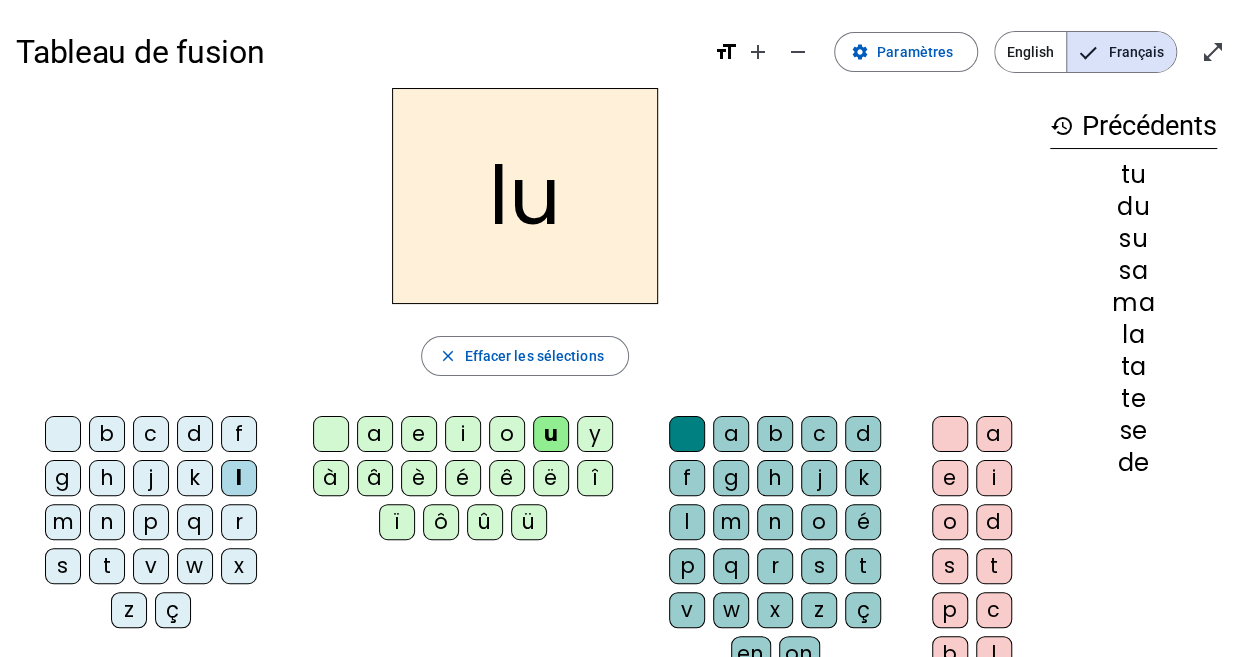 click on "l" 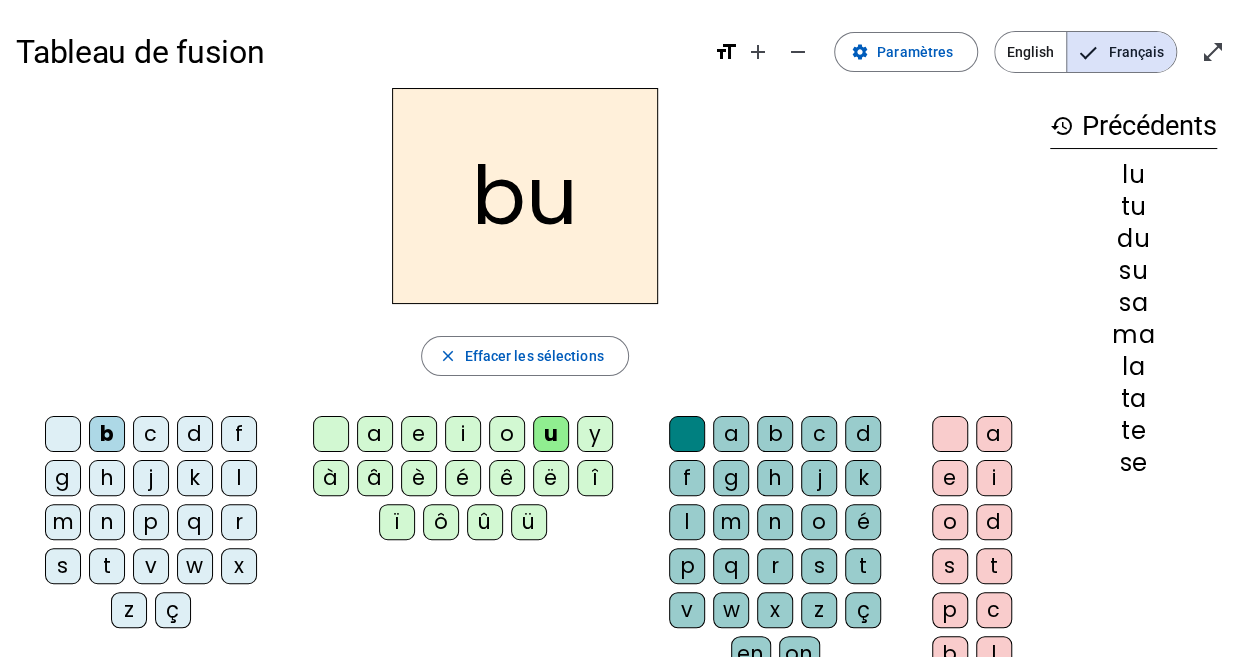 click on "t" 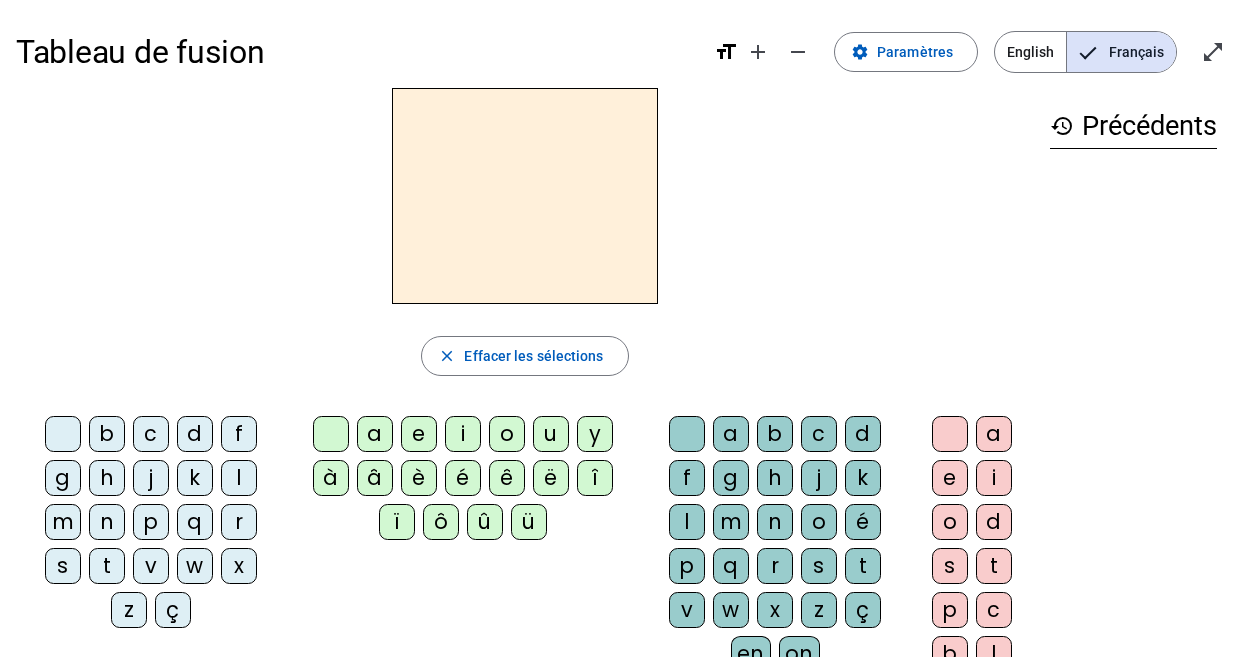 scroll, scrollTop: 0, scrollLeft: 0, axis: both 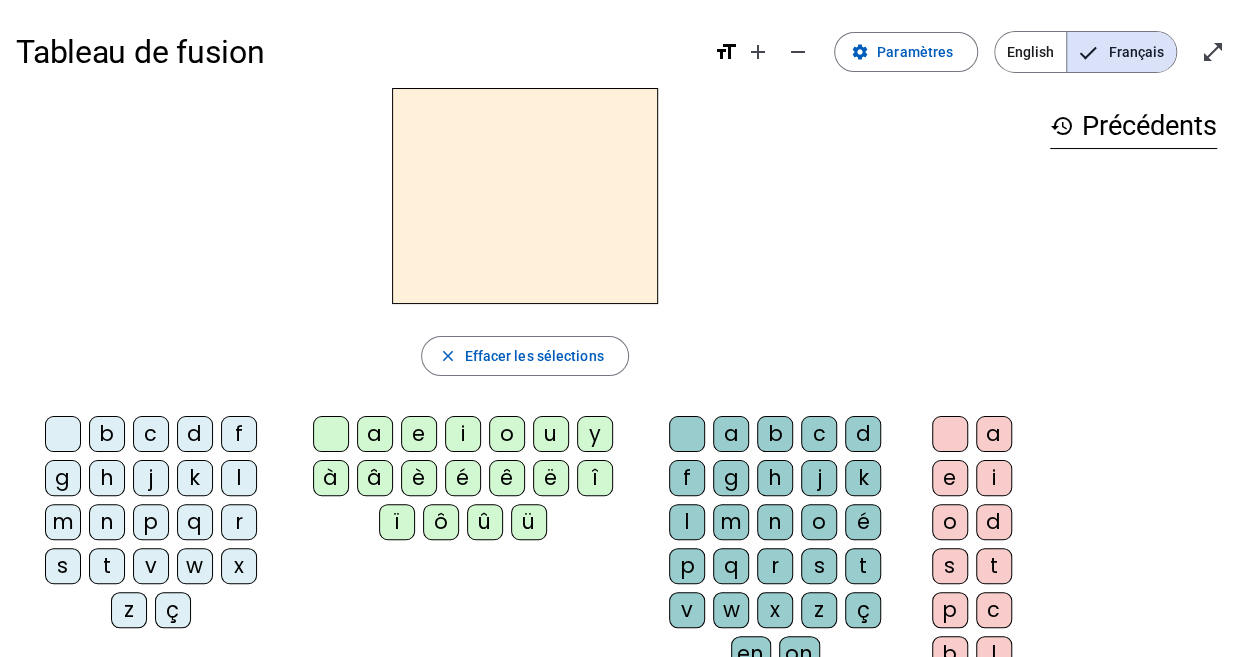 click on "p" 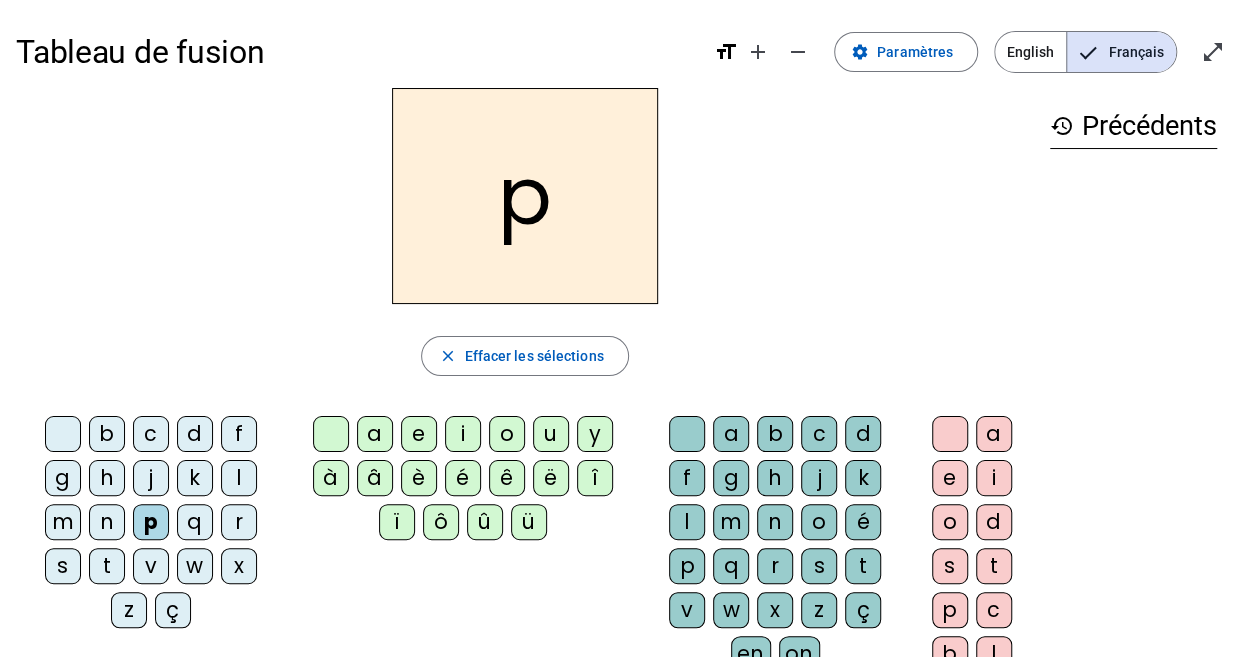 click on "o" 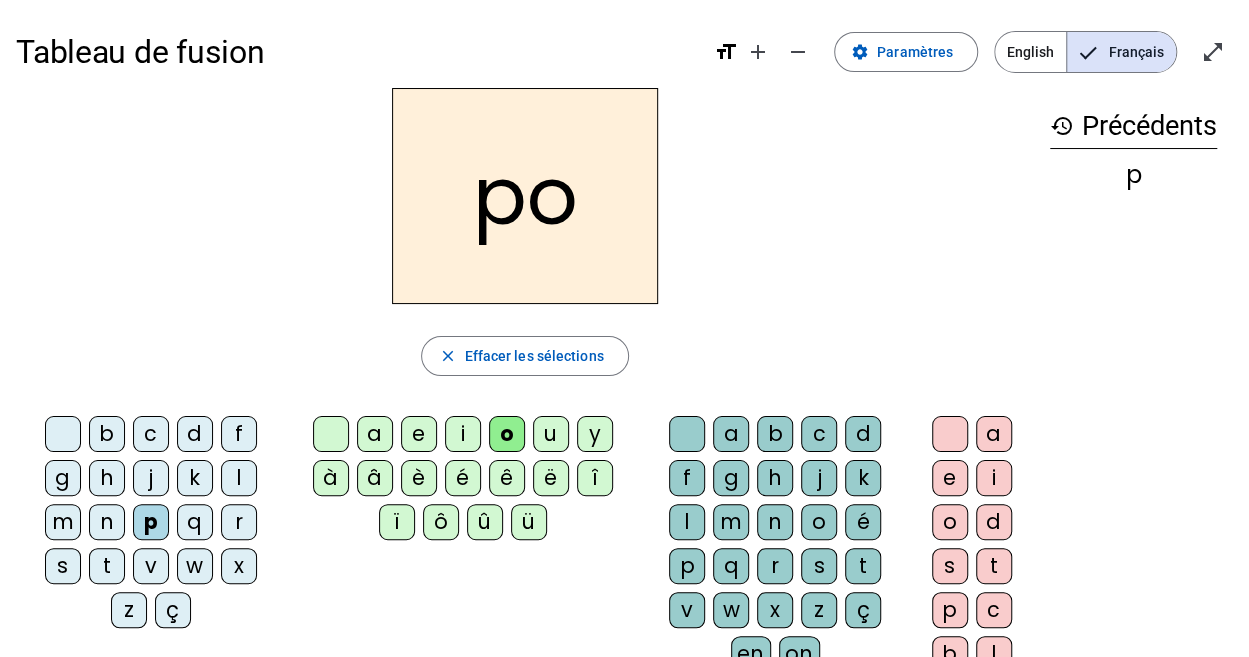 click 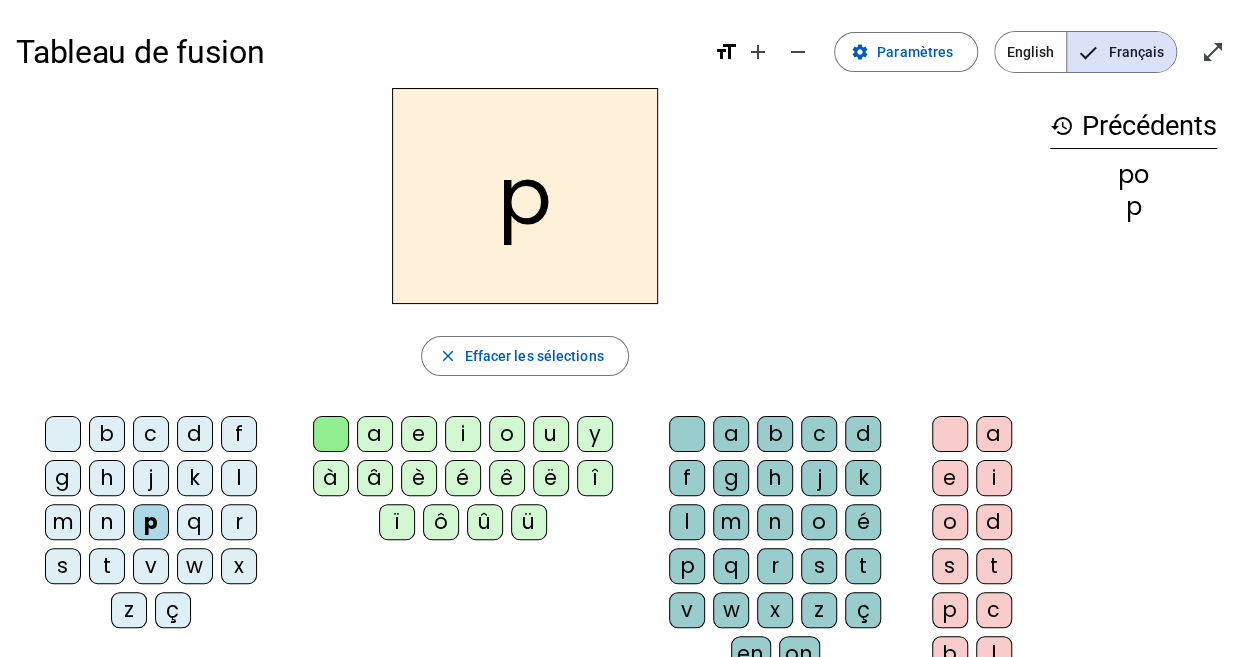 click on "u" 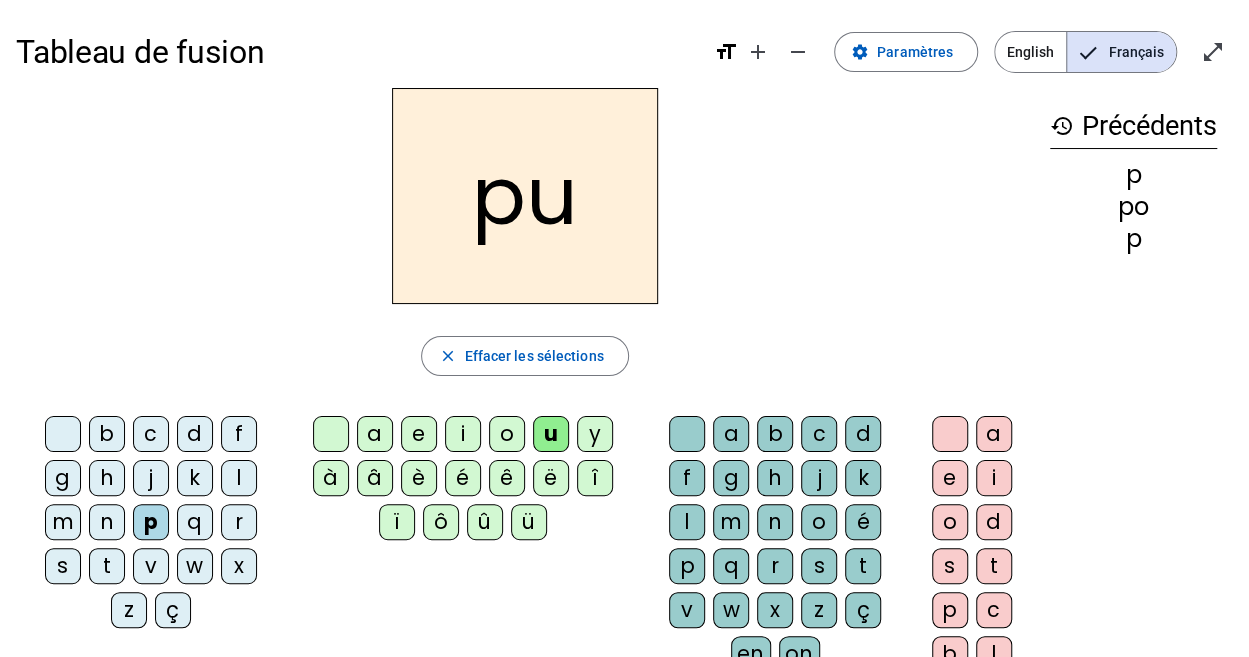 click on "r" 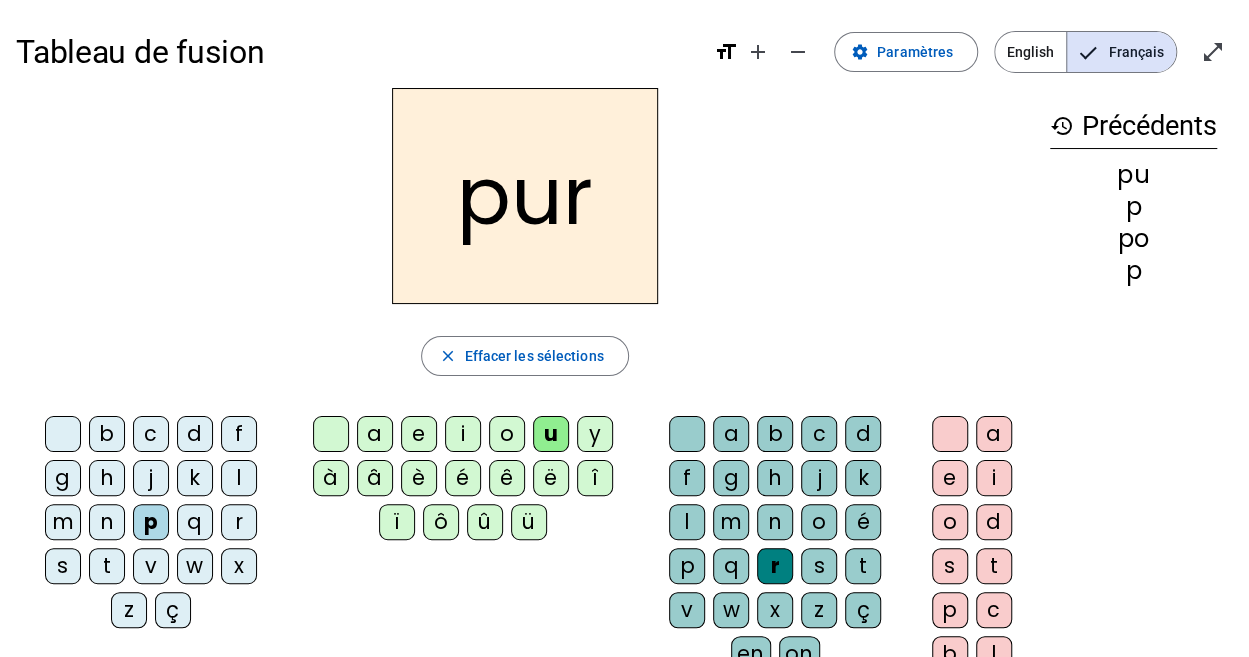 click on "d" 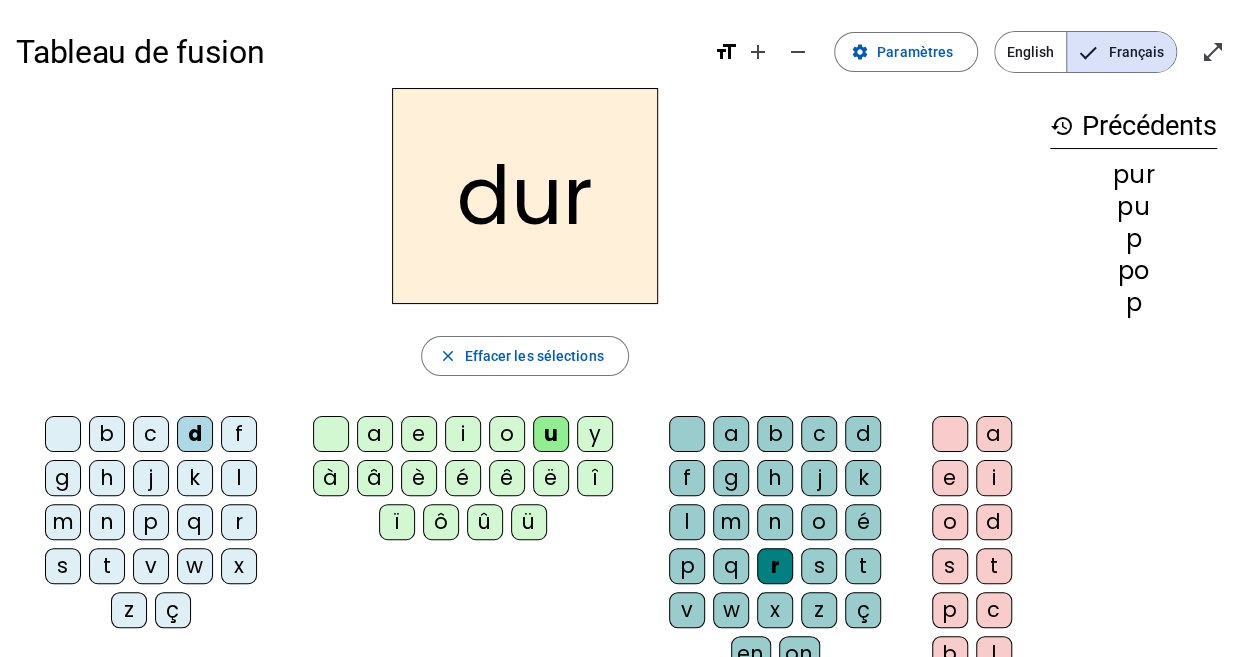 click on "m" 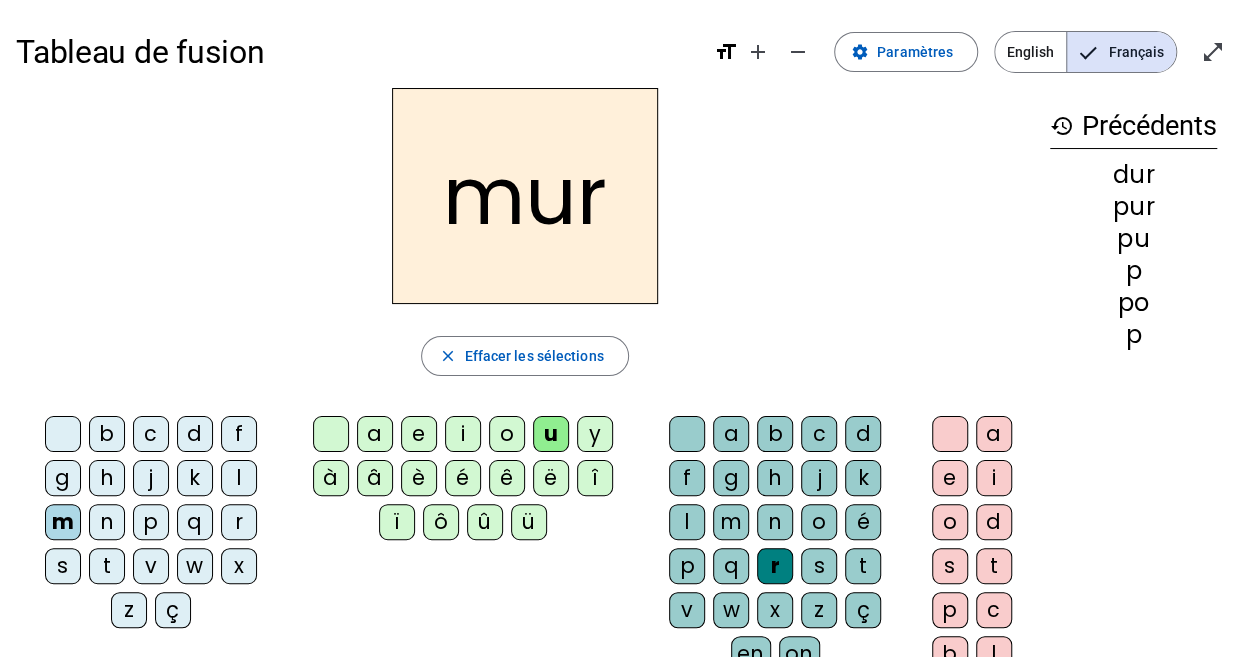 click on "s" 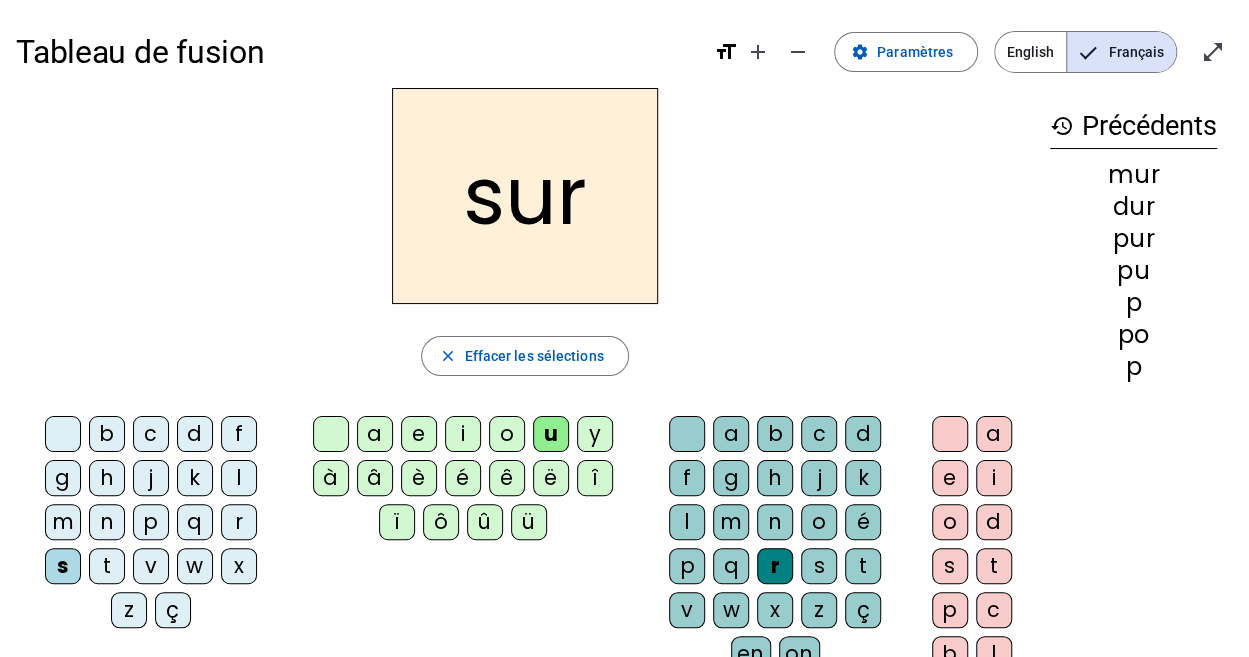 click 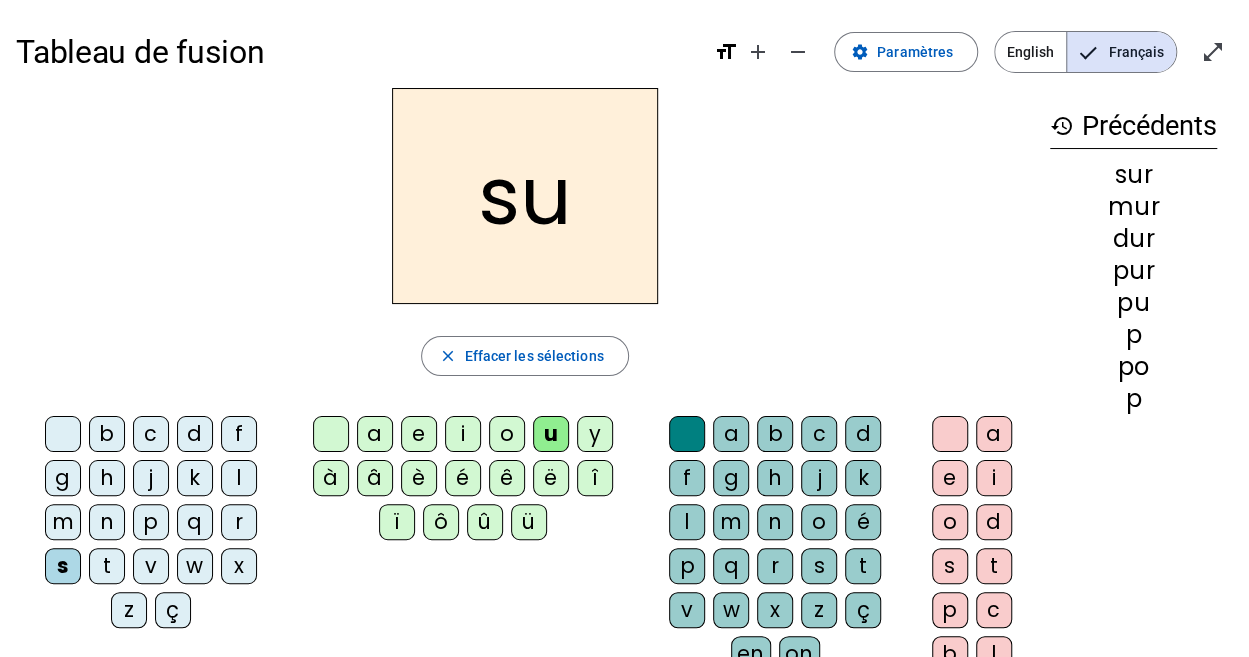 click on "b" 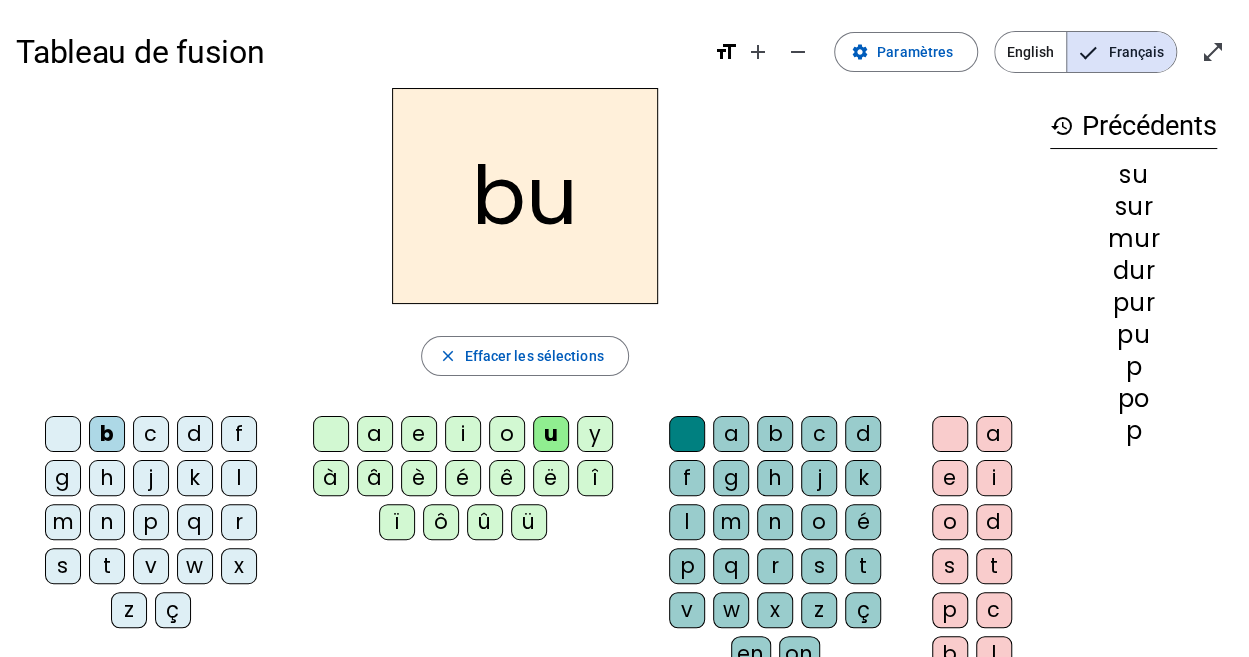 click on "f" 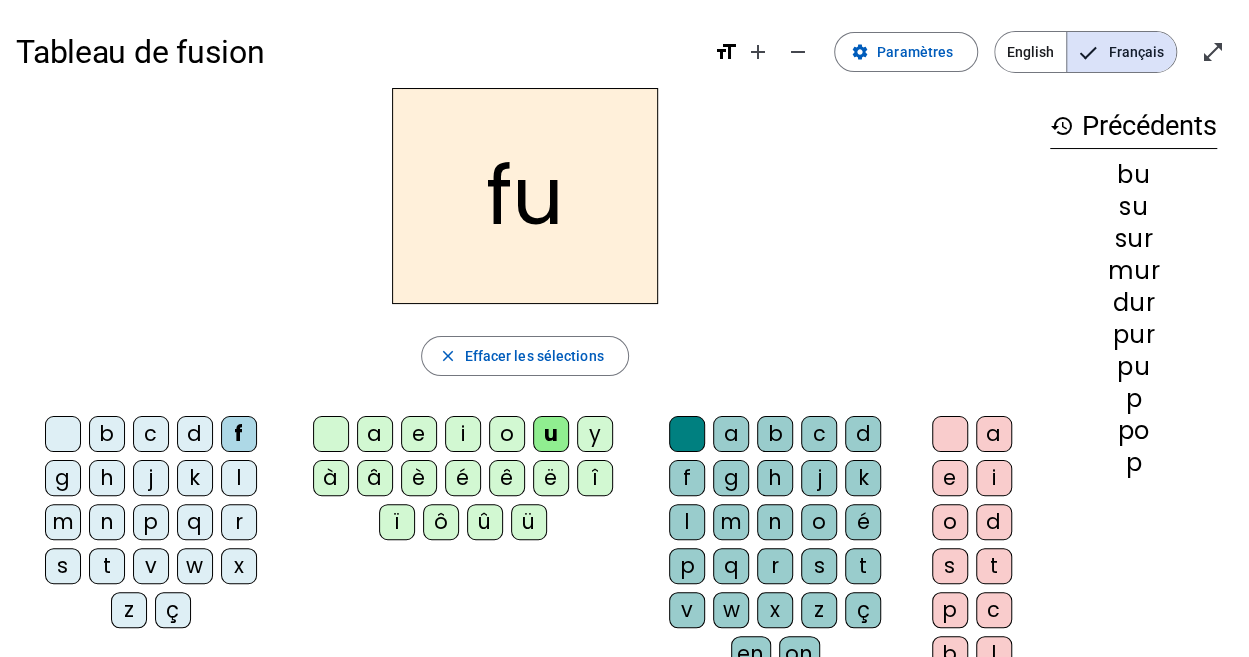 click on "v" 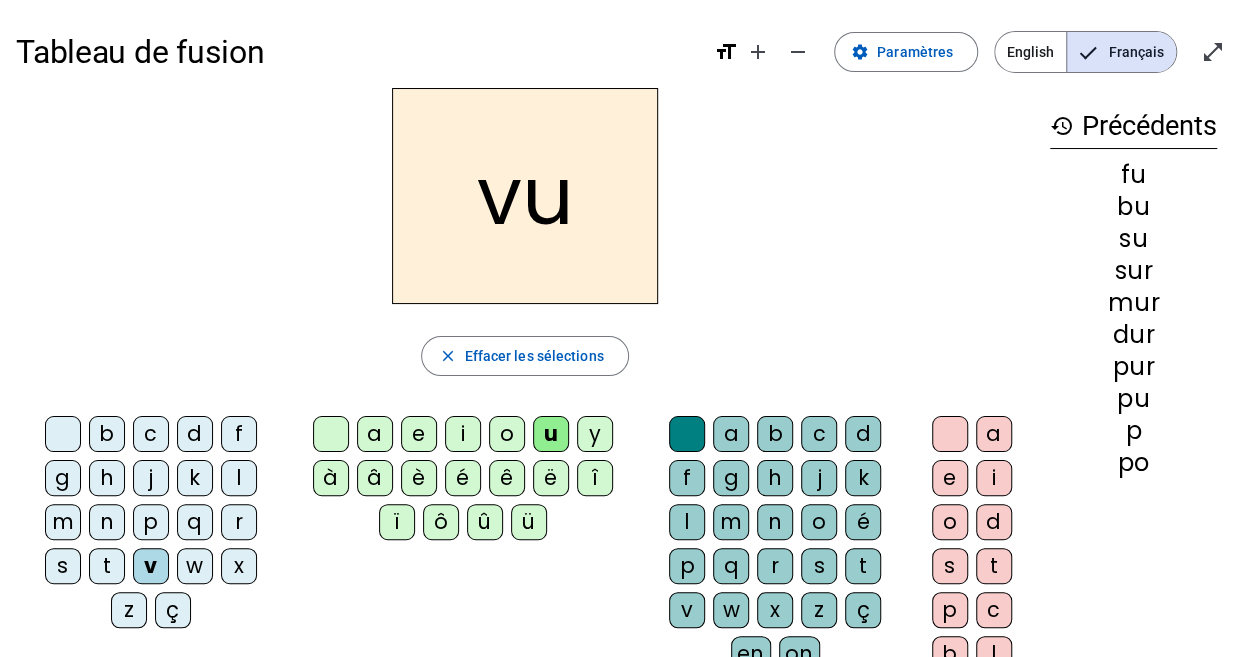 click on "a" 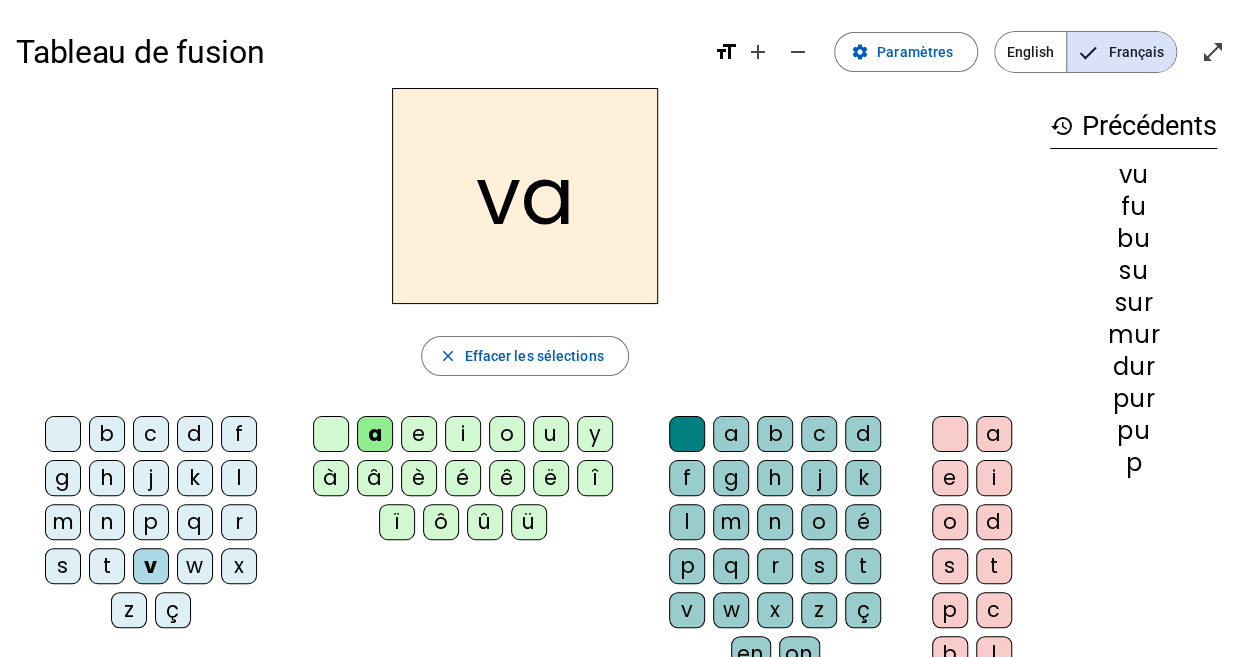 click on "l" 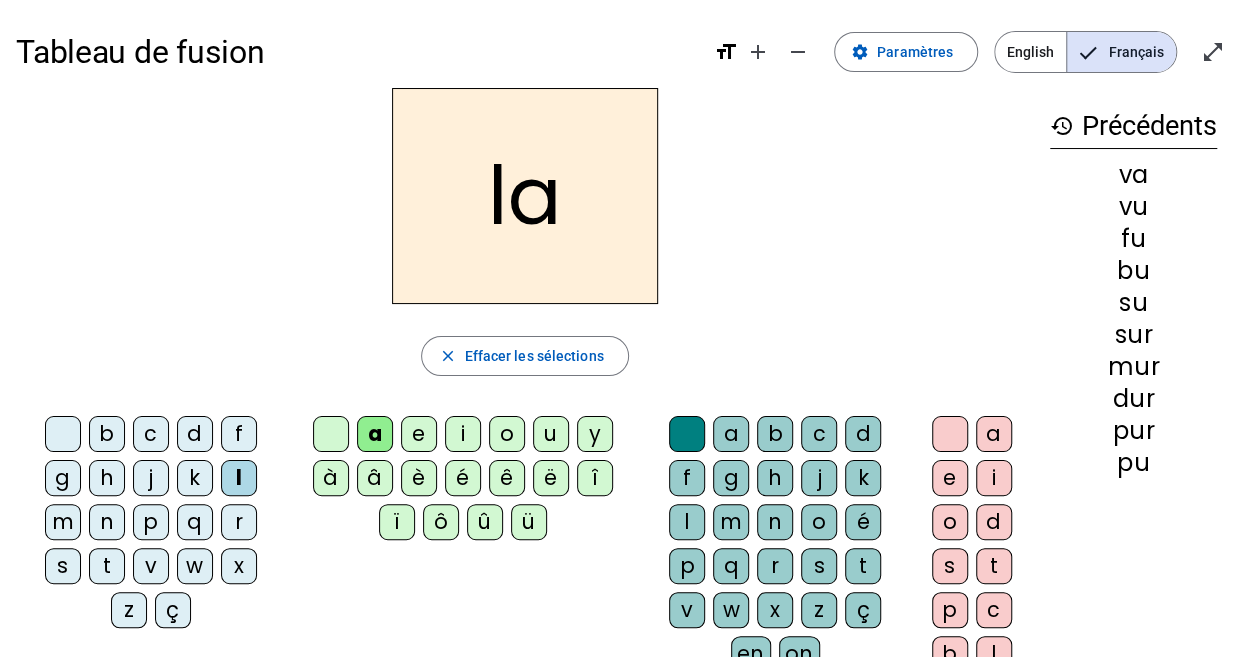 click on "m" 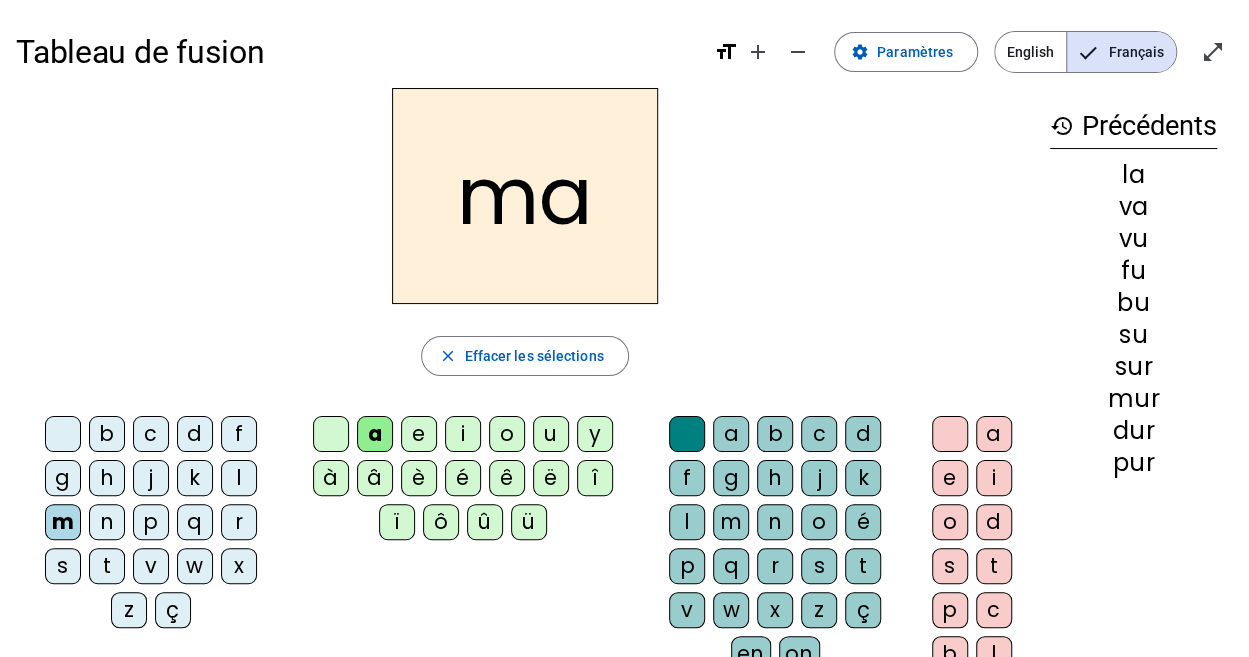 click on "e" 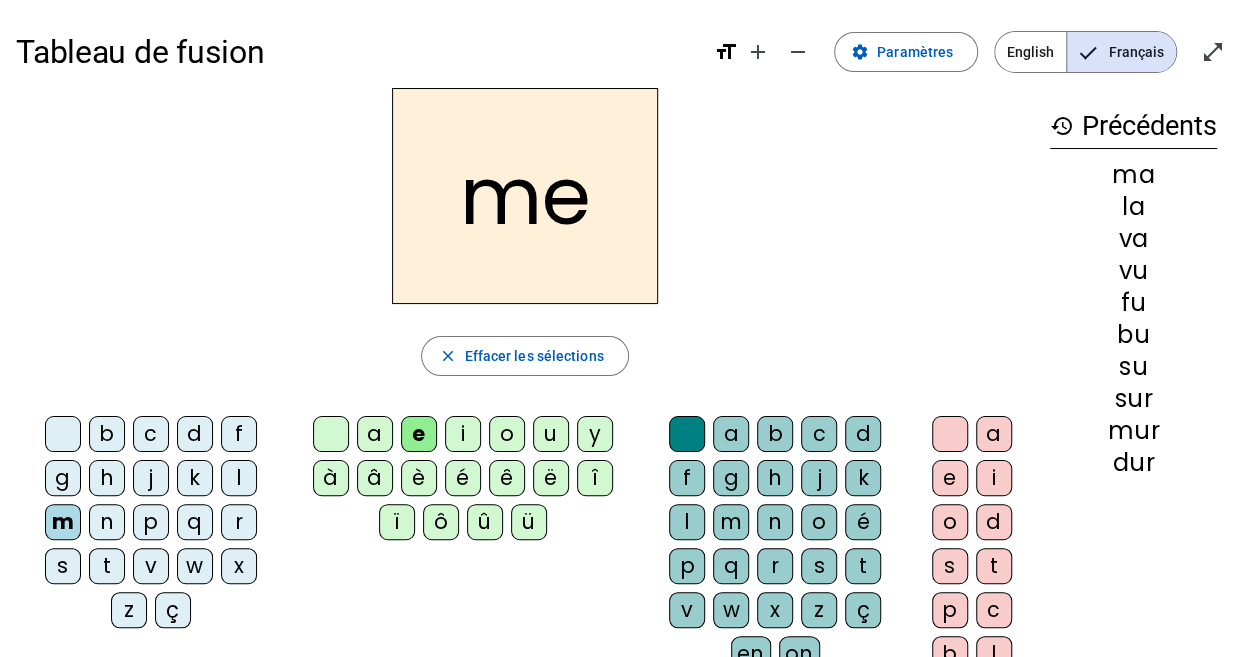 click on "w" 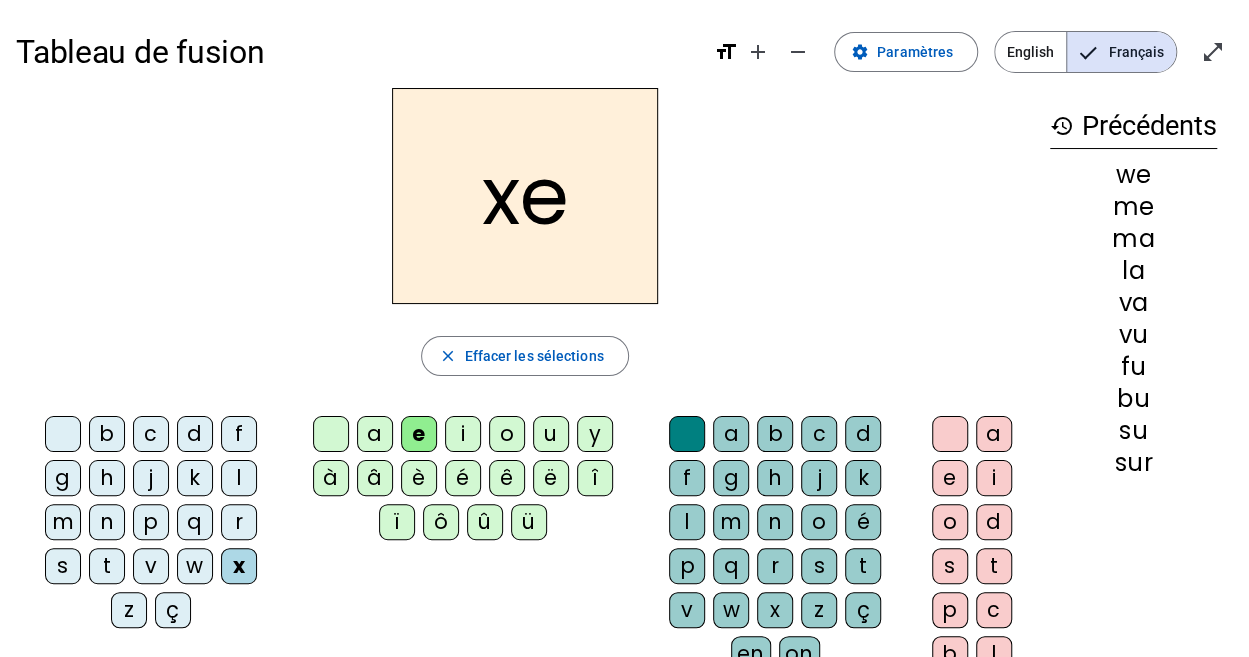 click on "s" 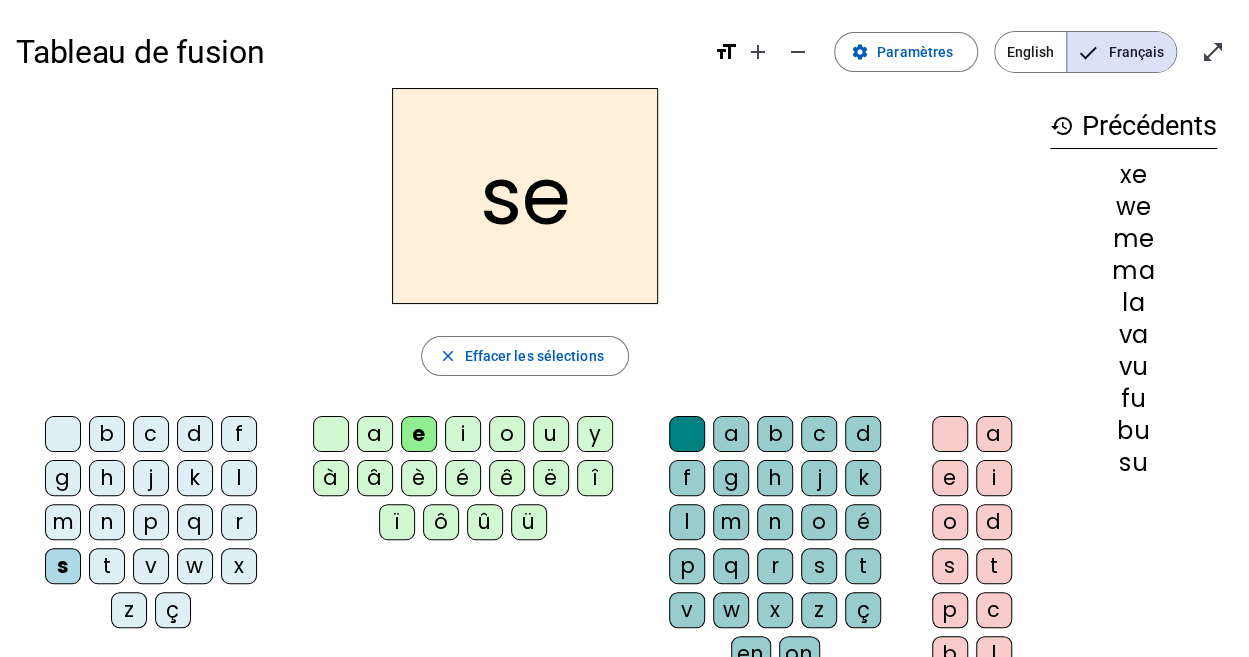 click on "s" 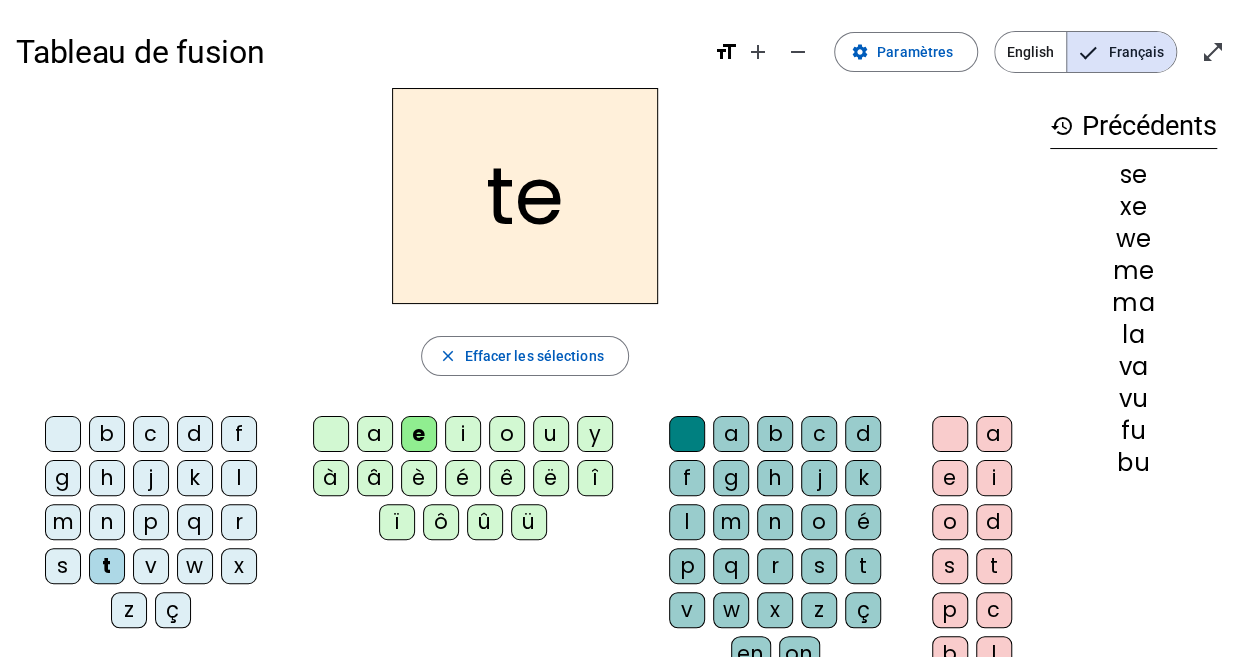 click on "s" 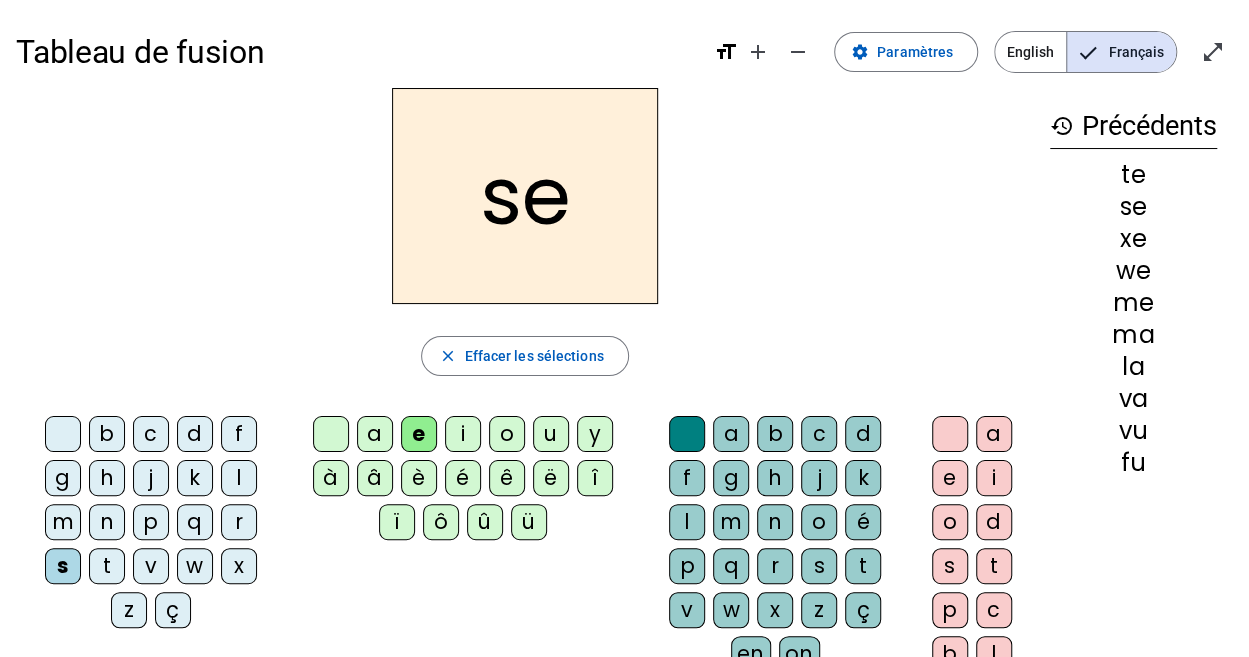 click on "s" 